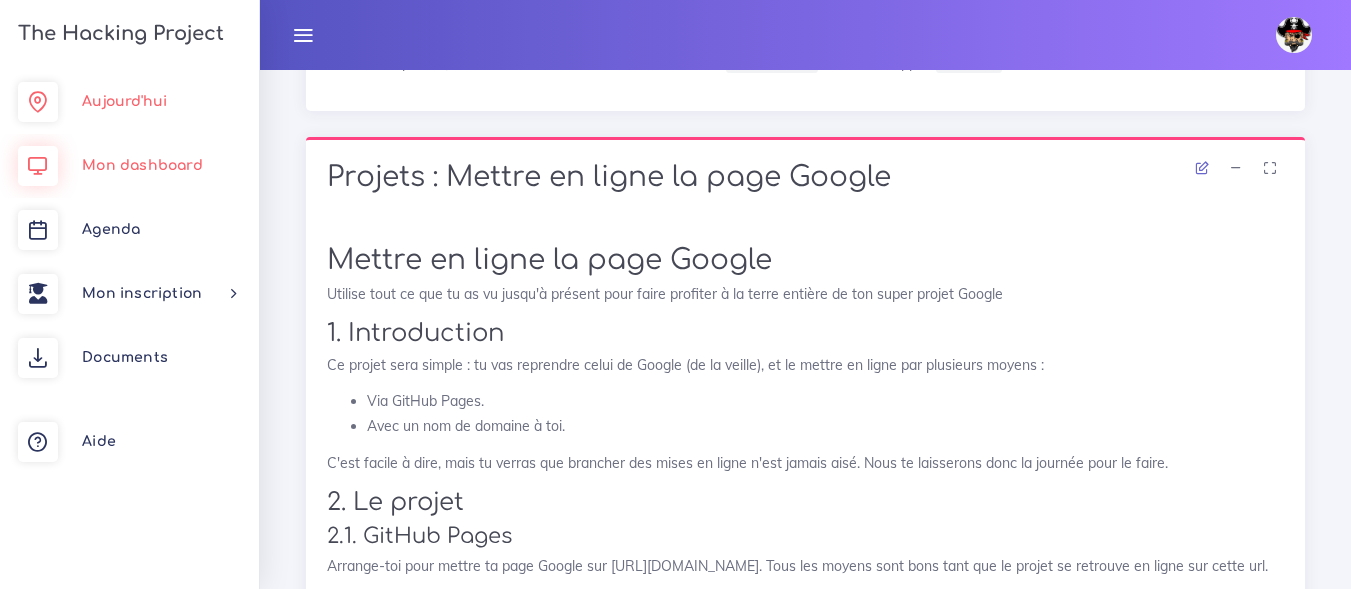 scroll, scrollTop: 33240, scrollLeft: 0, axis: vertical 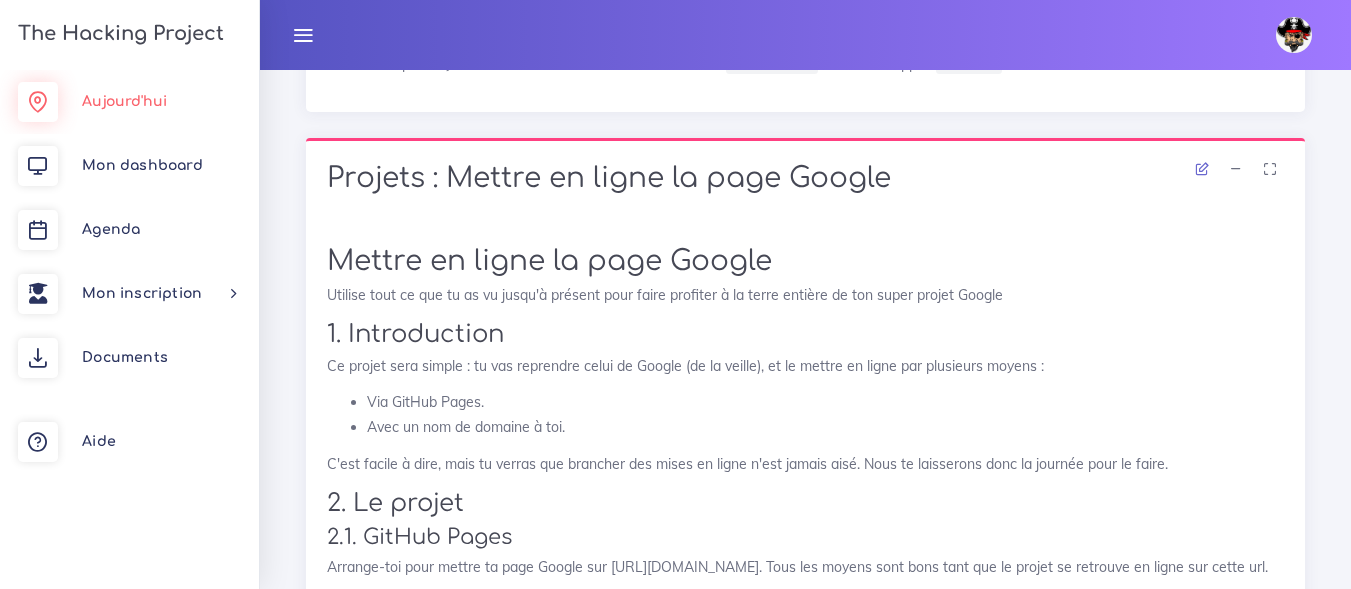 click on "Aujourd'hui" at bounding box center (129, 102) 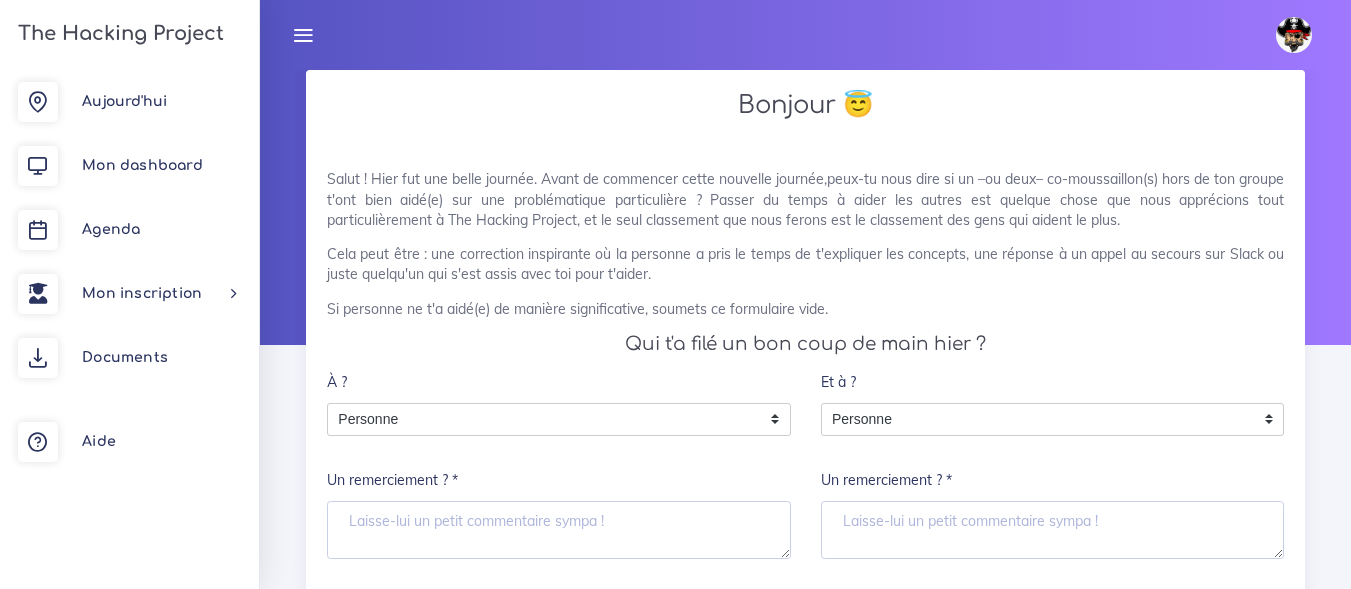 scroll, scrollTop: 100, scrollLeft: 0, axis: vertical 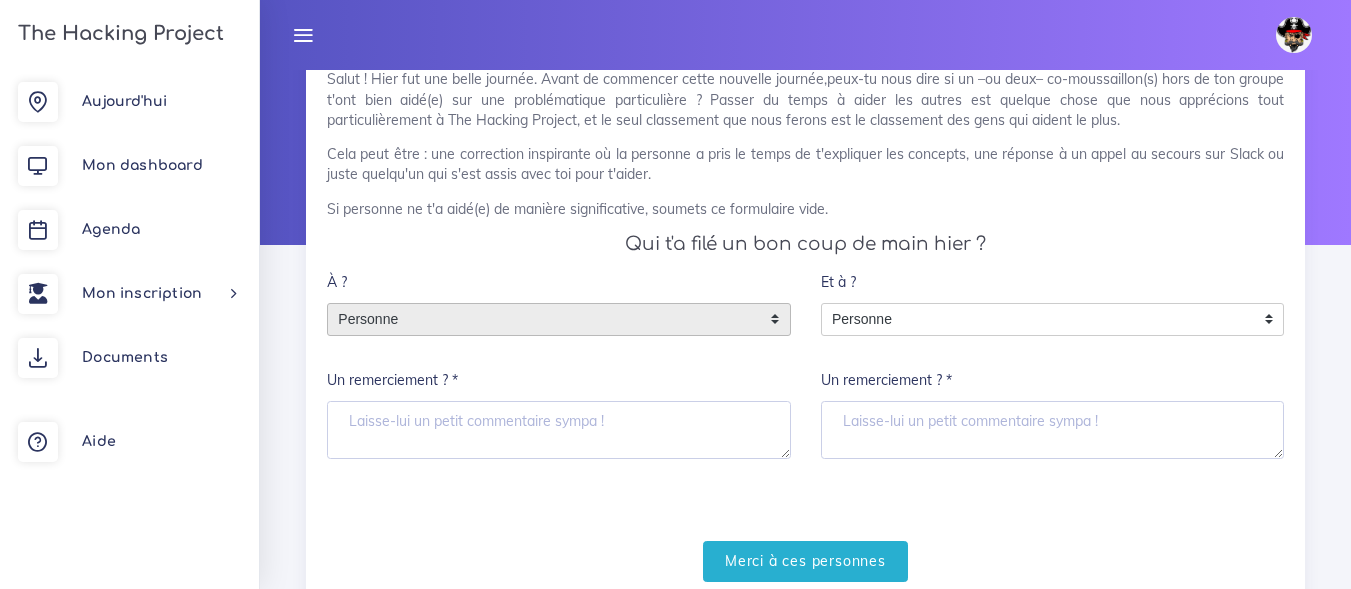 click on "Personne" at bounding box center (544, 320) 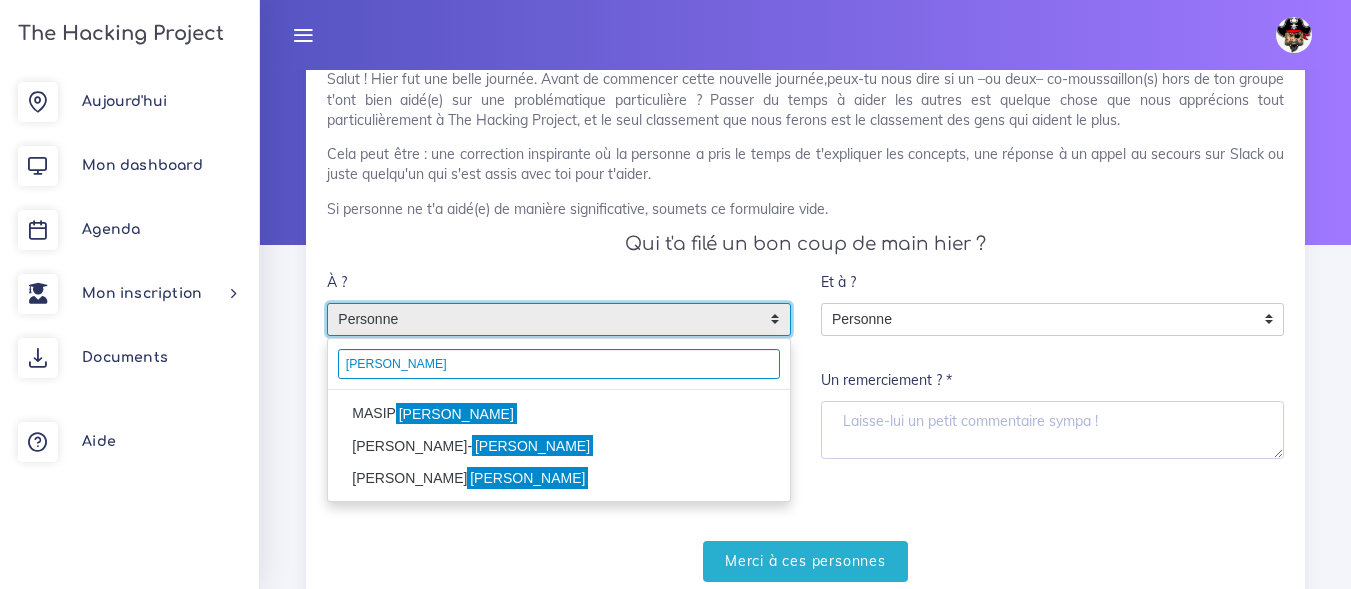 type on "pablo" 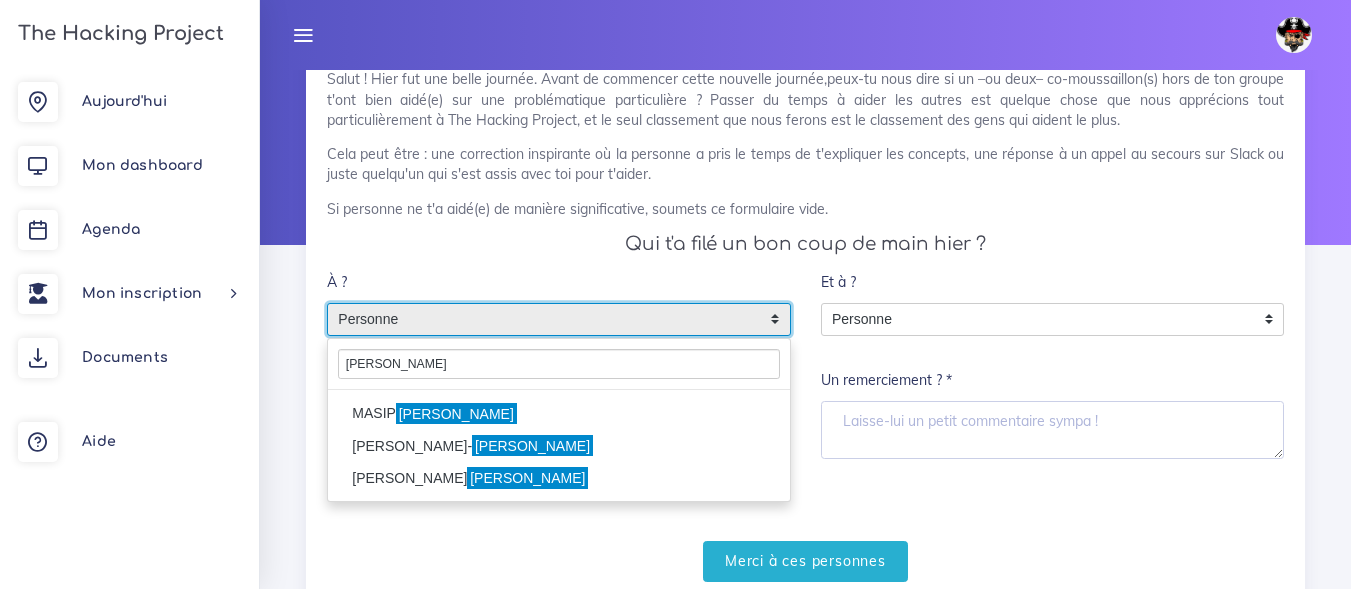 click on "Pablo" at bounding box center [456, 414] 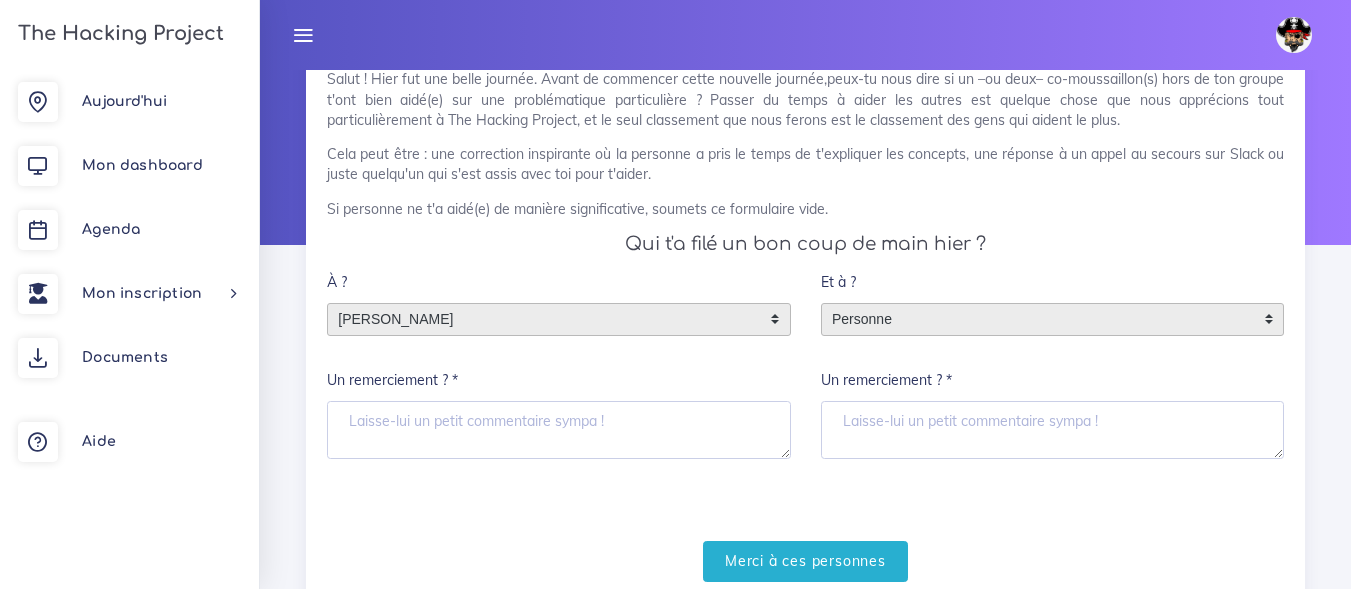 click on "Personne" at bounding box center (1038, 320) 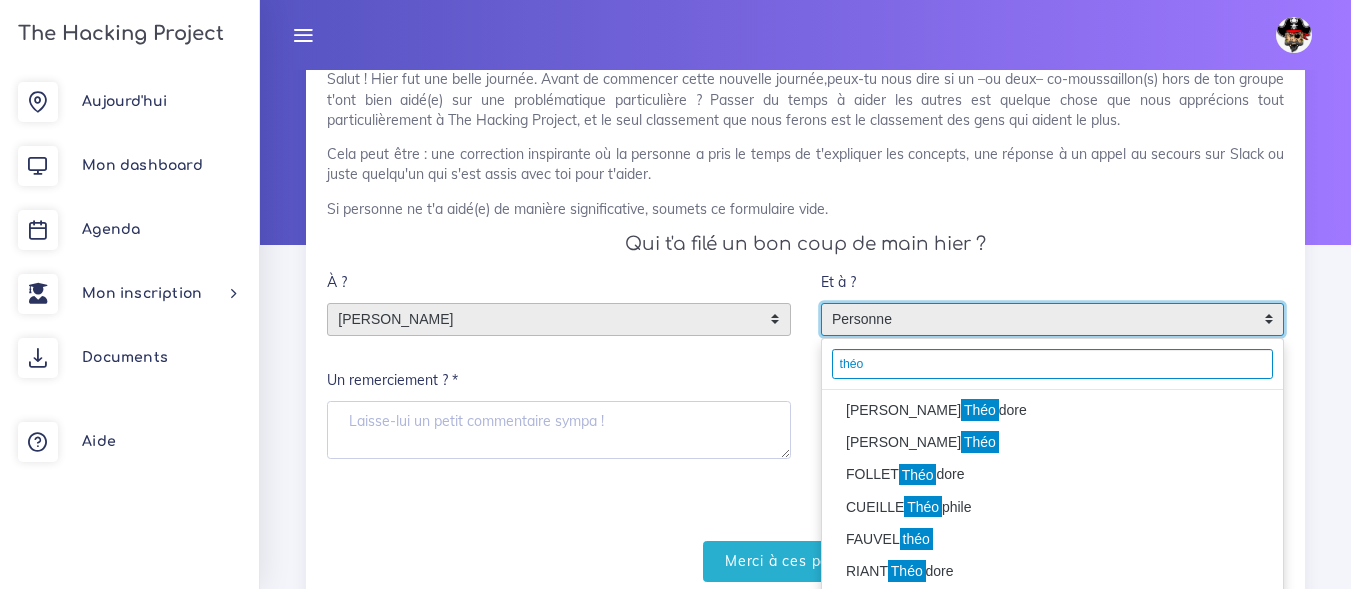 scroll, scrollTop: 159, scrollLeft: 0, axis: vertical 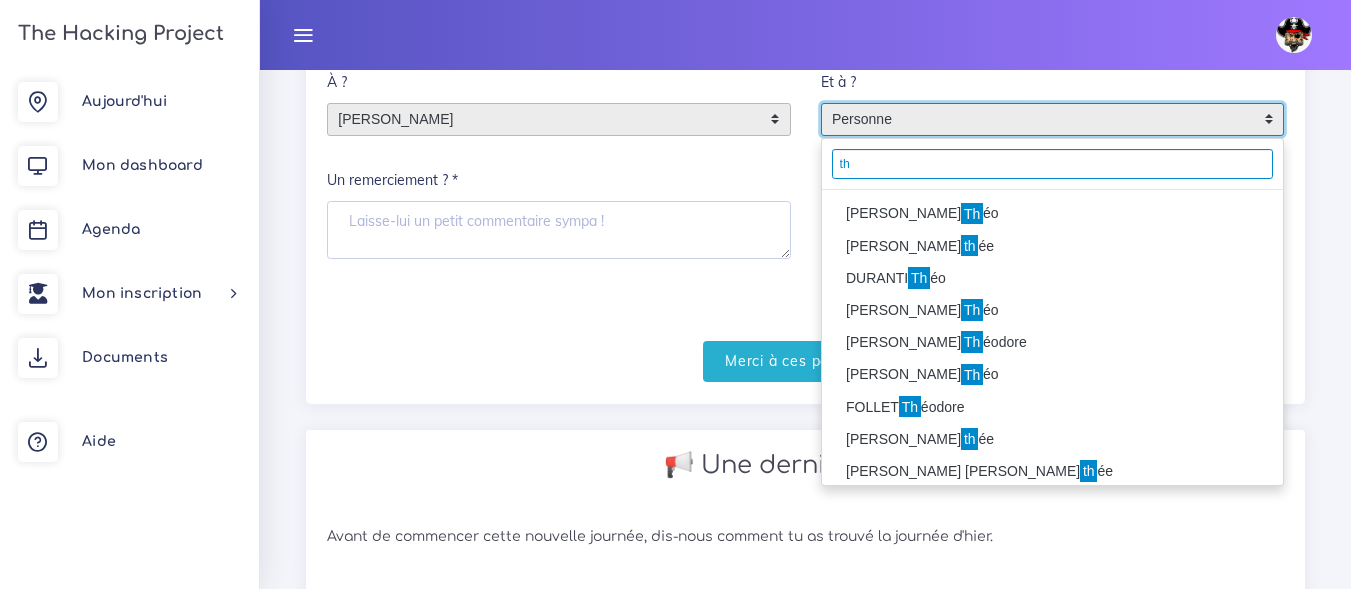 type on "t" 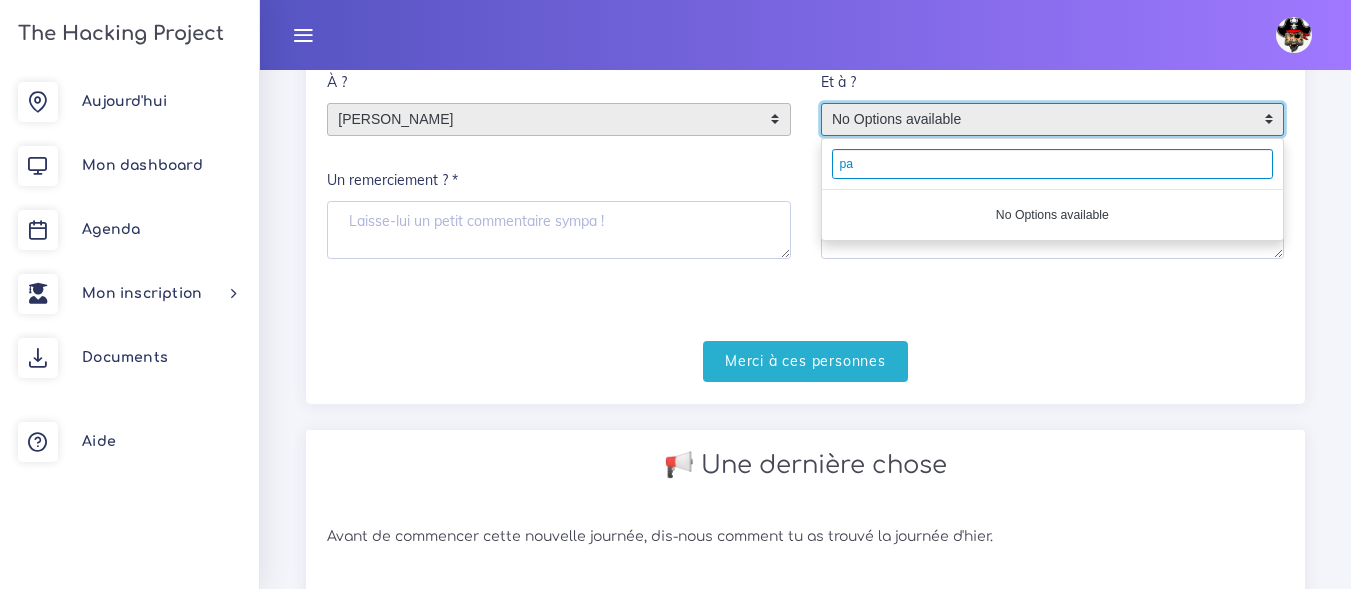 type on "p" 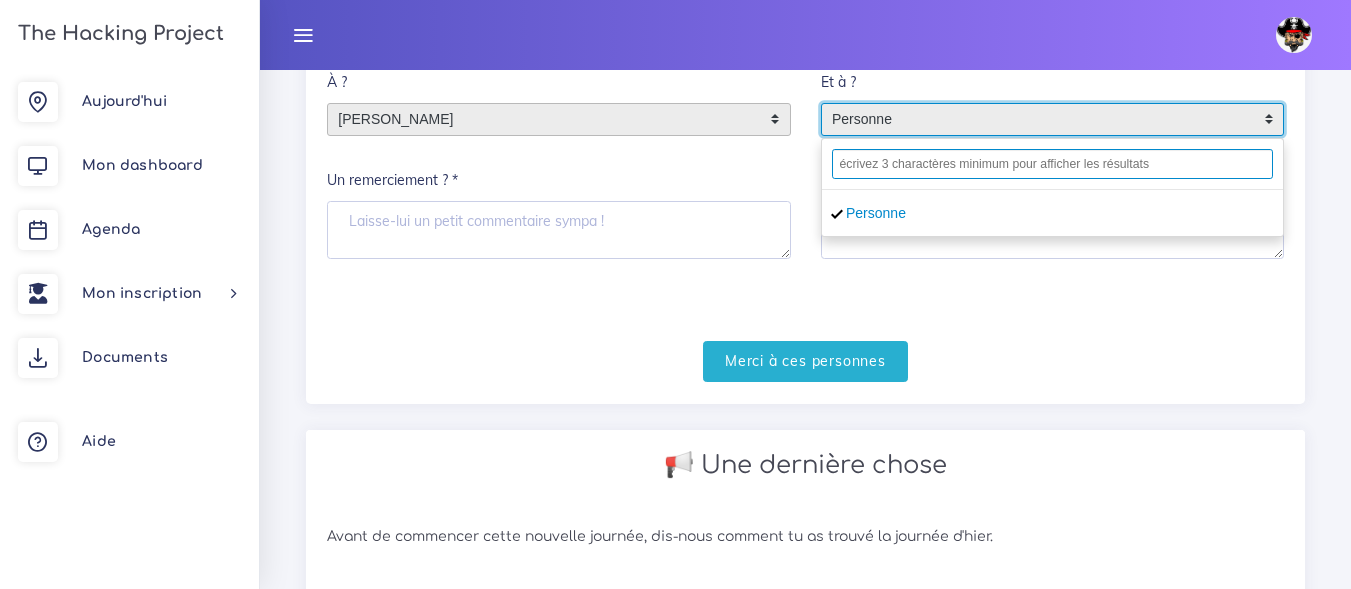 type on "h" 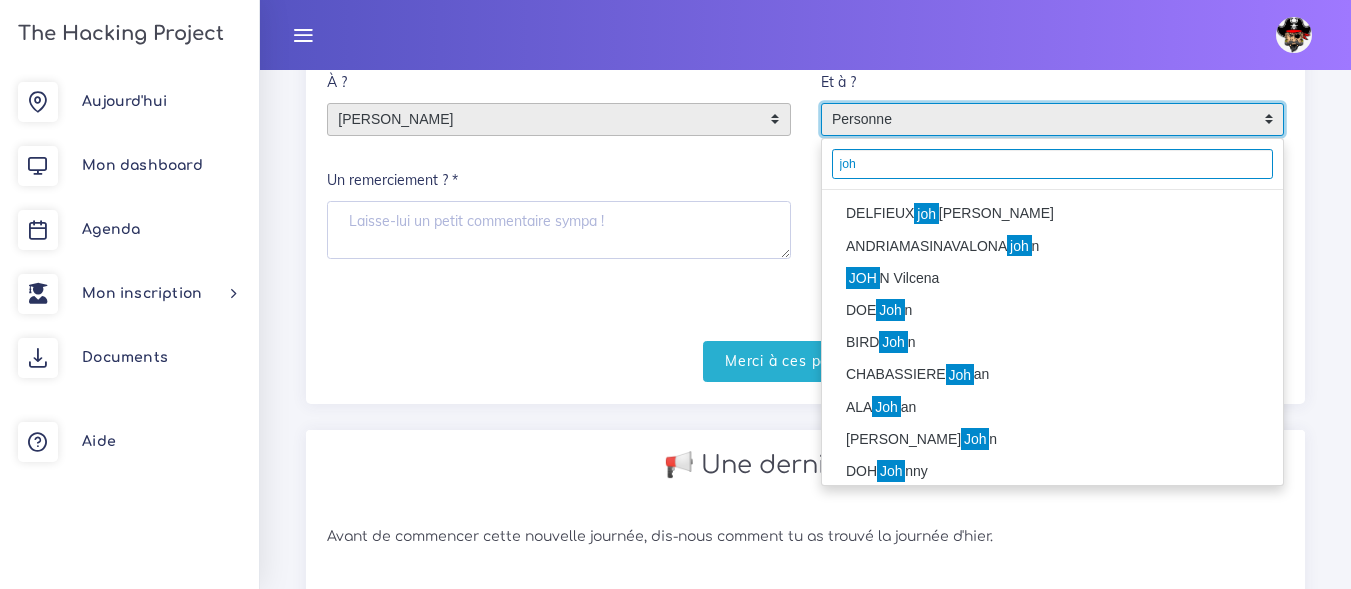 type on "joh" 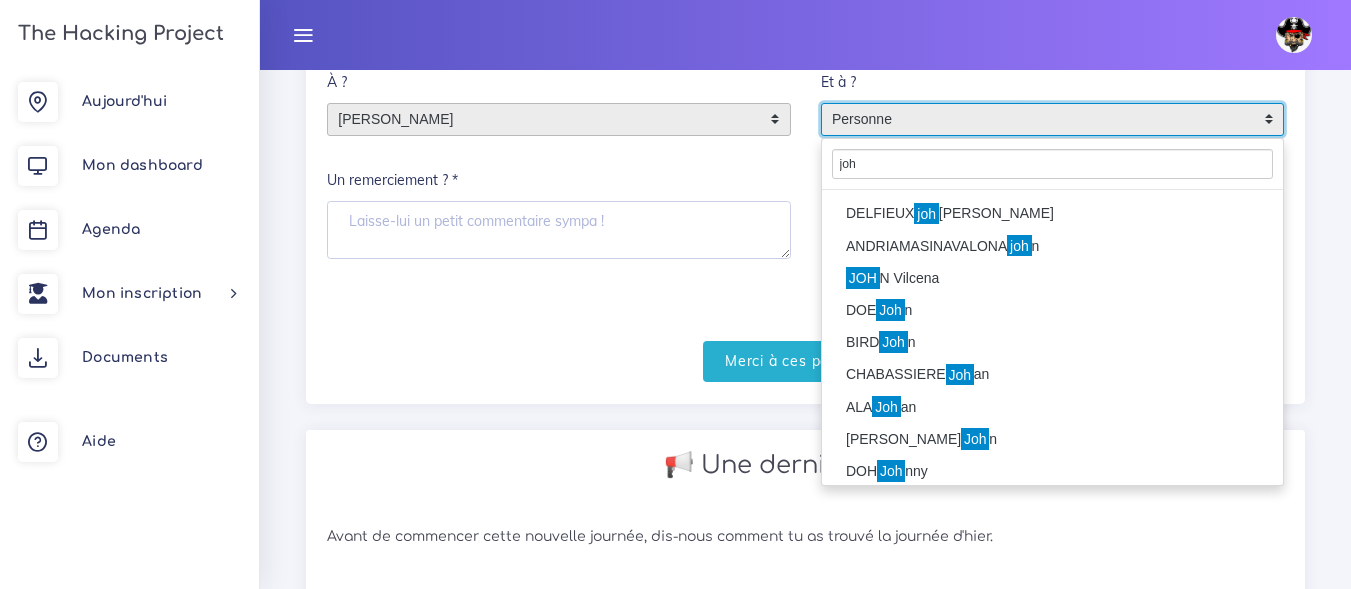 click on "joh" at bounding box center [926, 214] 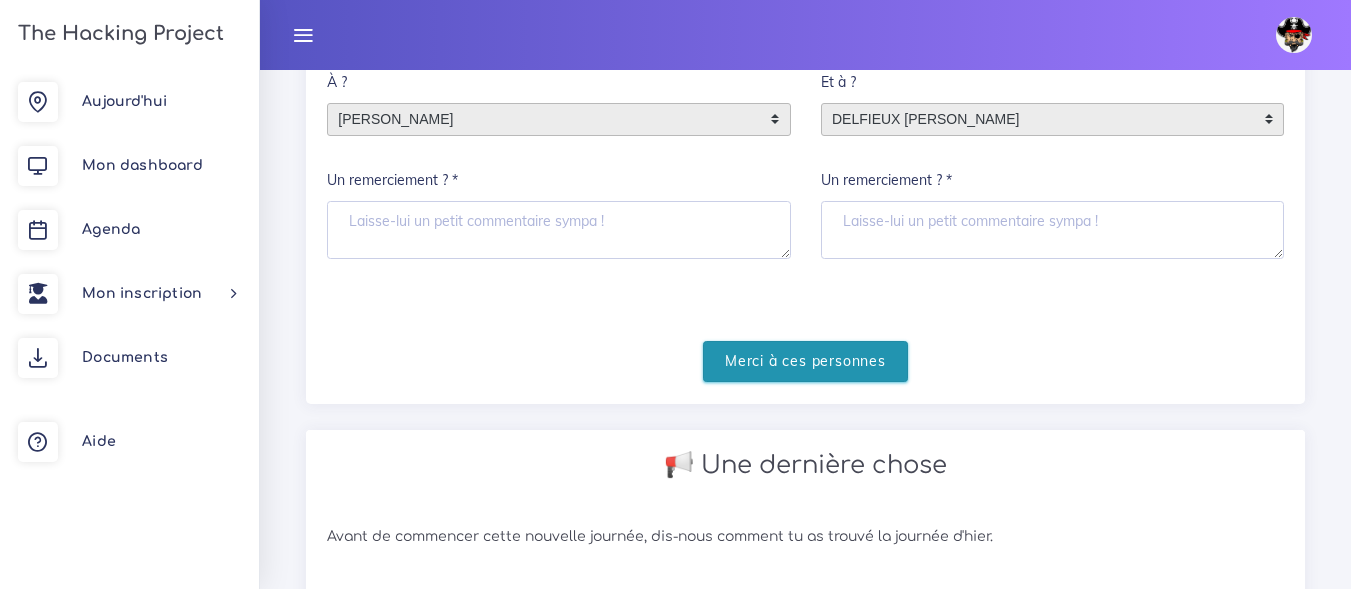 click on "Merci à ces personnes" at bounding box center (805, 361) 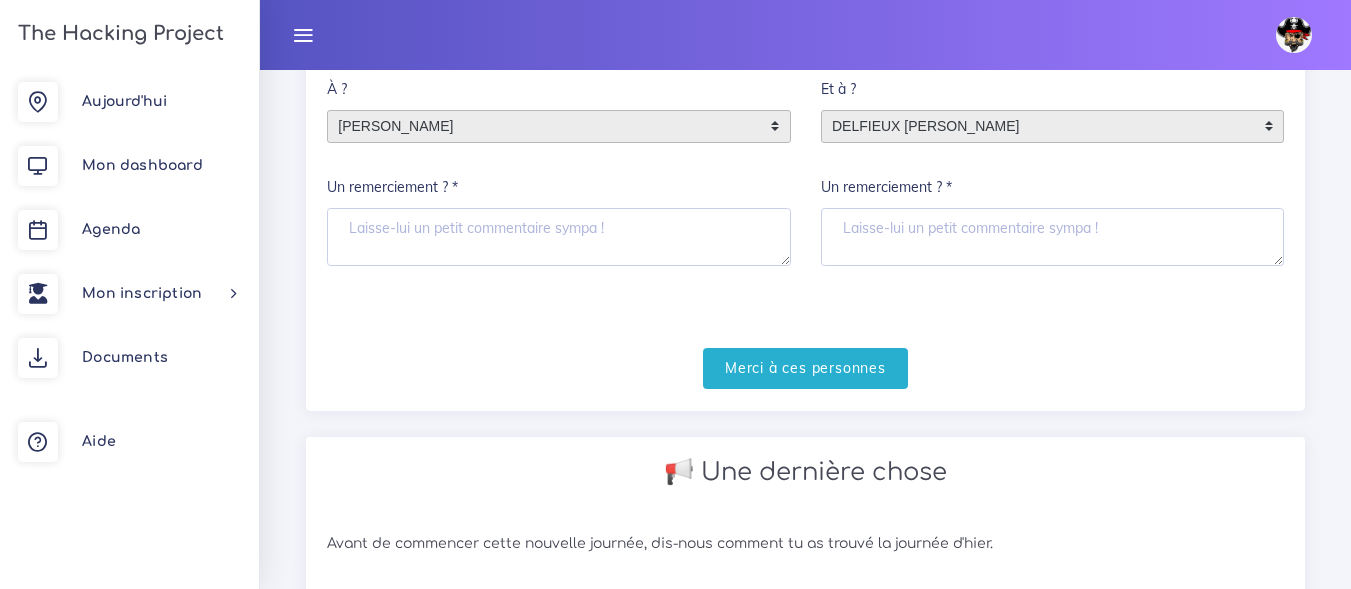 scroll, scrollTop: 300, scrollLeft: 0, axis: vertical 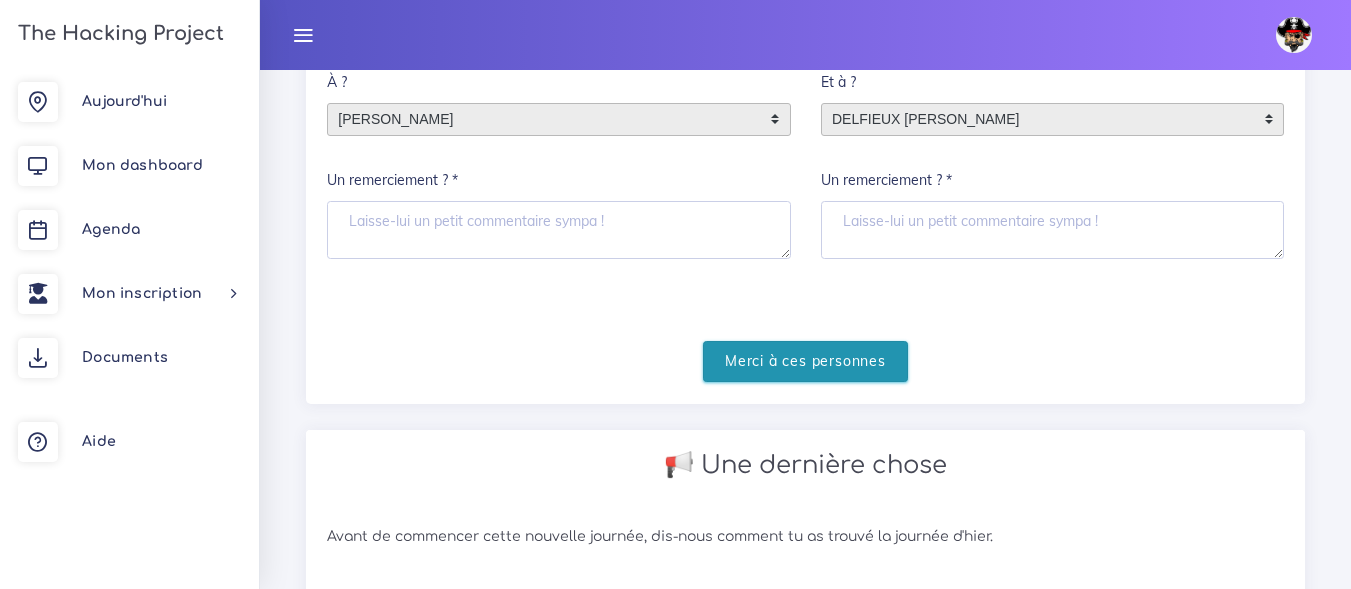 click on "Merci à ces personnes" at bounding box center [805, 361] 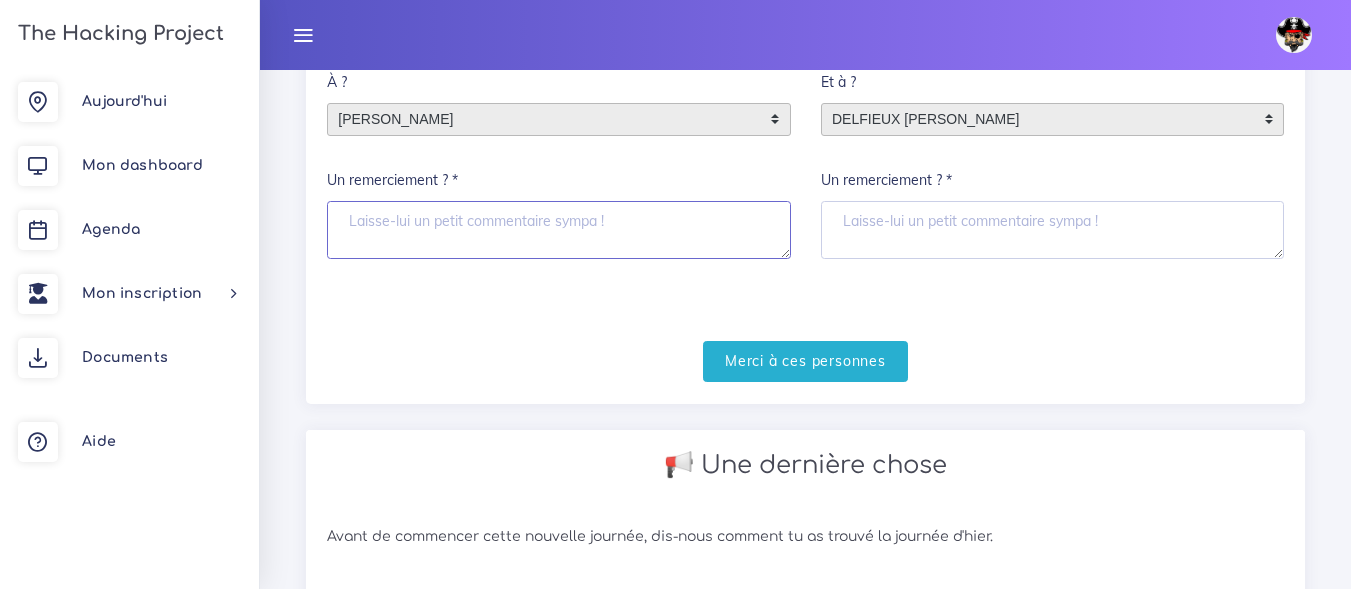 click on "Un remerciement ? *" at bounding box center [559, 230] 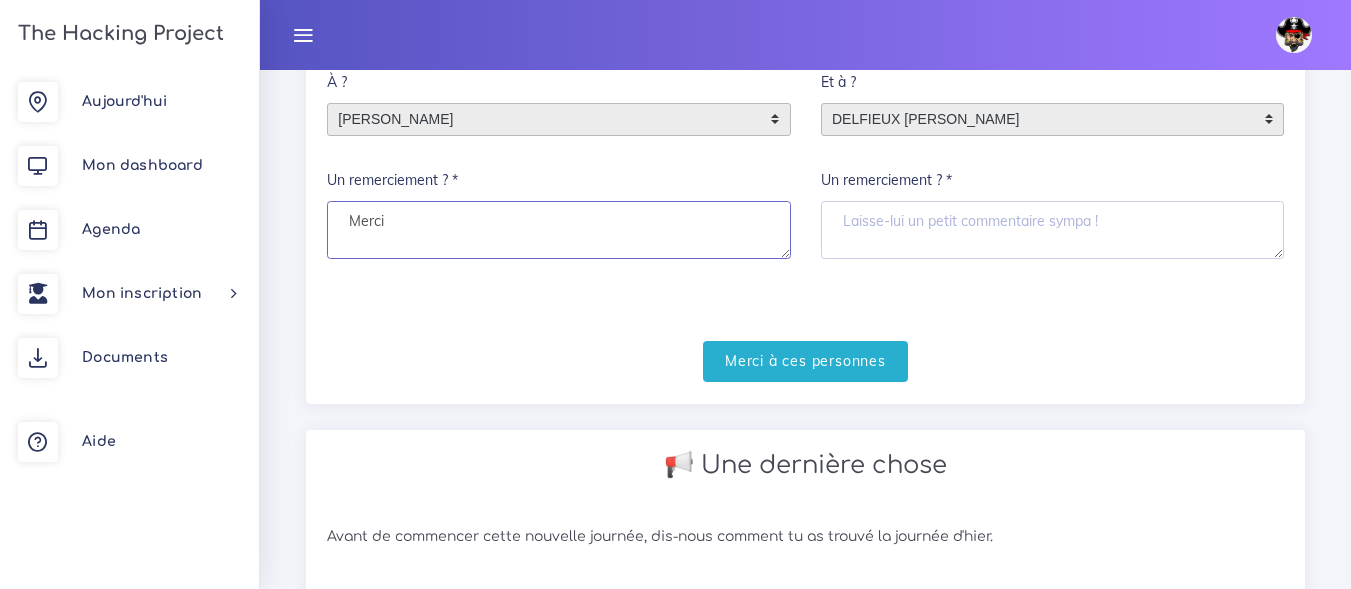 type on "Merci" 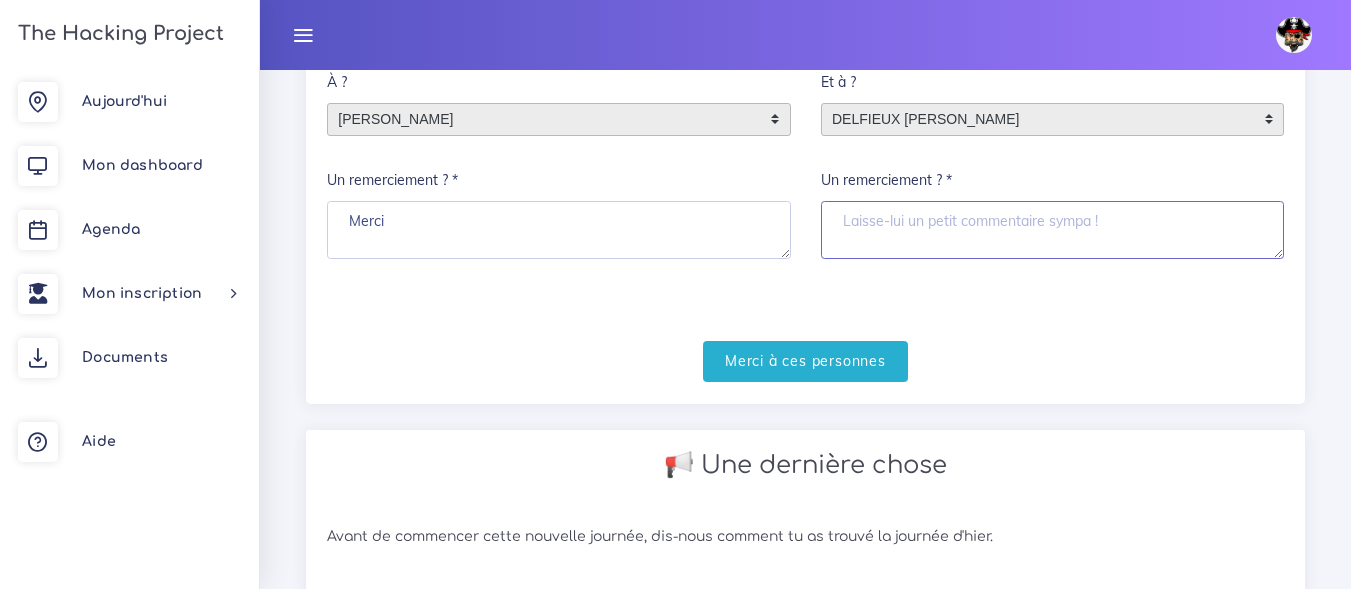 click on "Un remerciement ? *" at bounding box center [1053, 230] 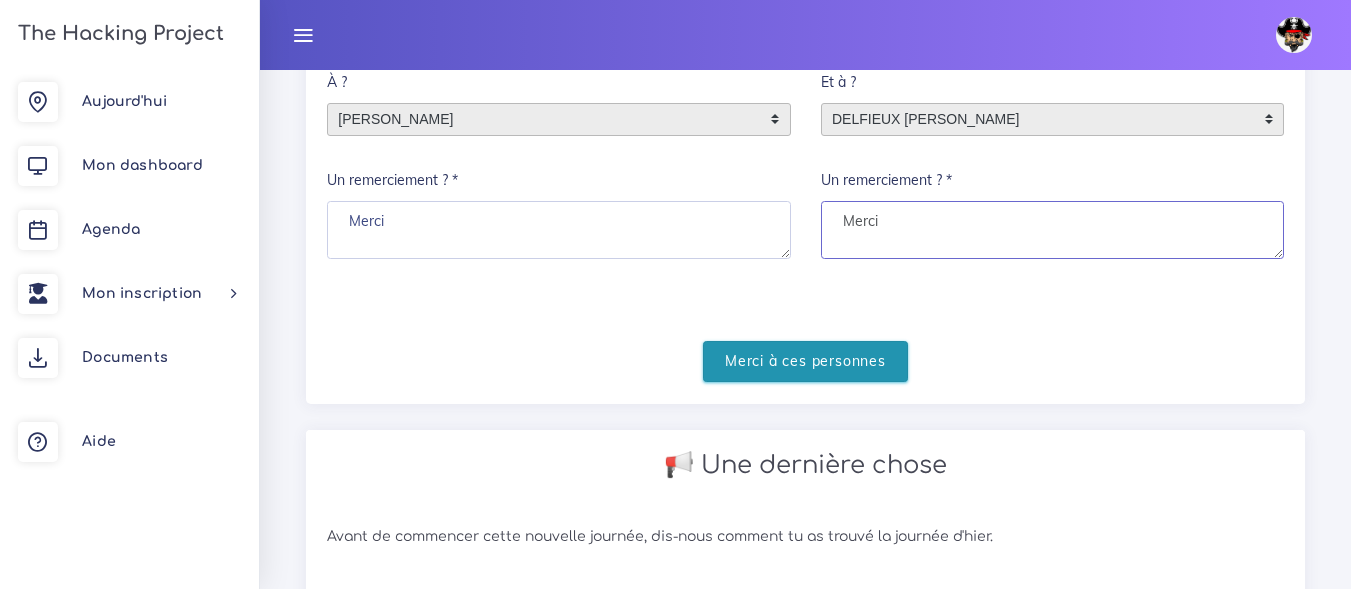 type on "Merci" 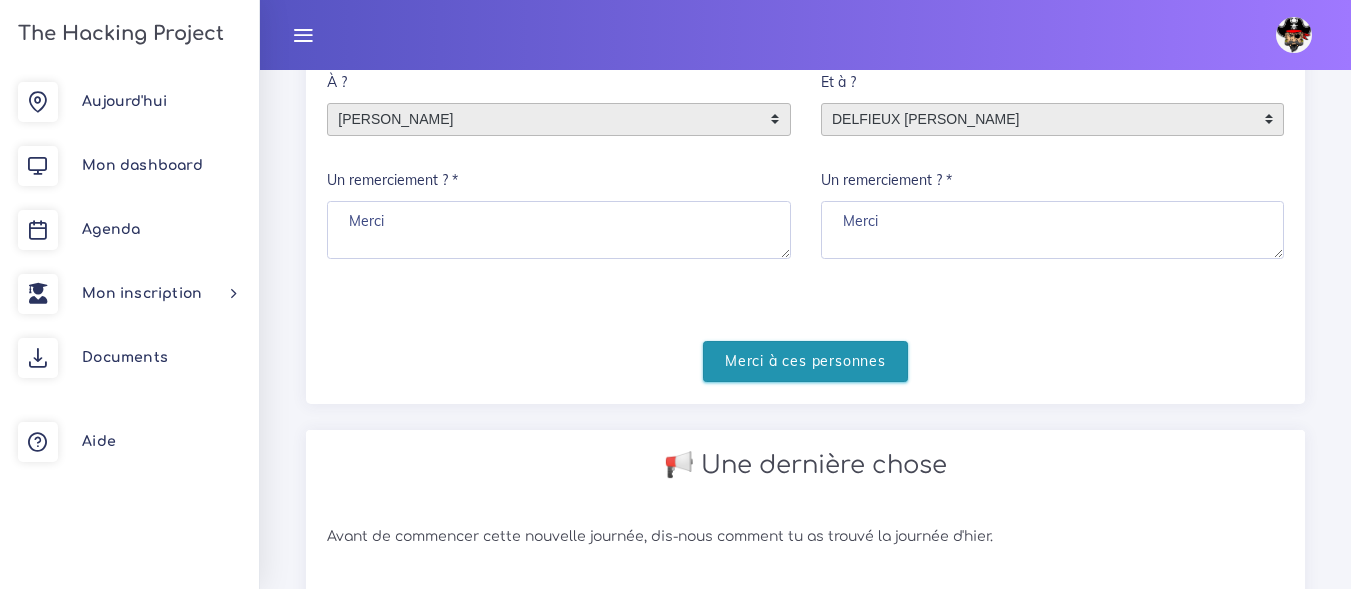 click on "Merci à ces personnes" at bounding box center [805, 361] 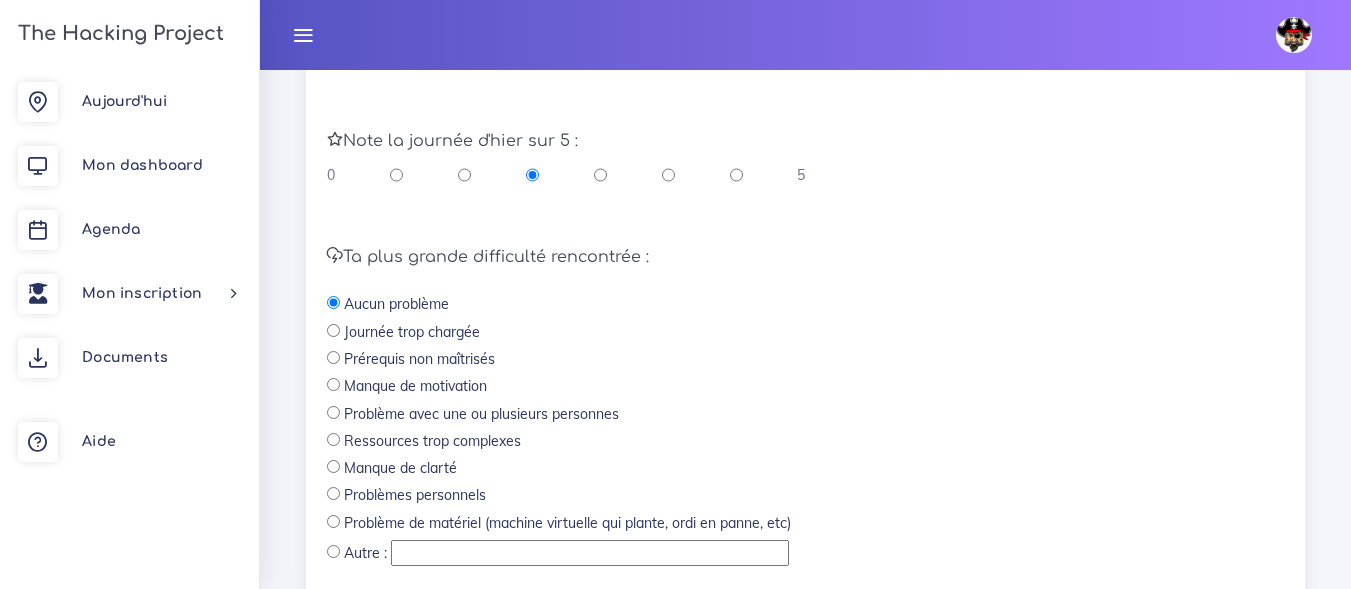 scroll, scrollTop: 600, scrollLeft: 0, axis: vertical 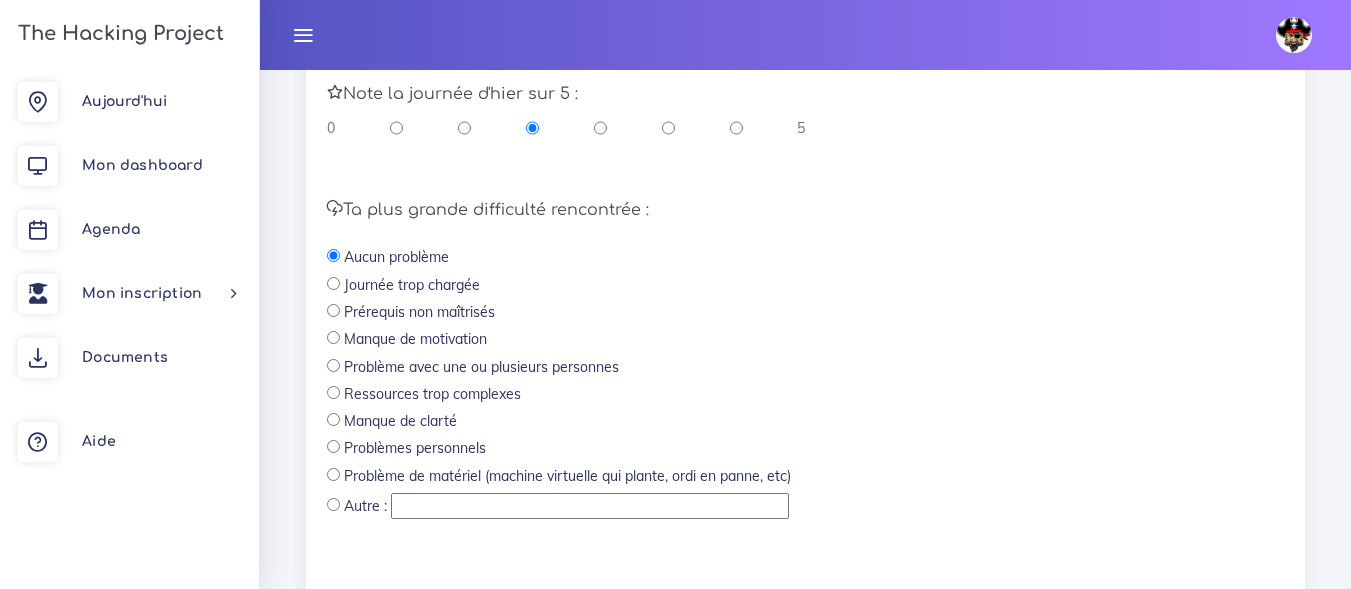 click at bounding box center [333, 419] 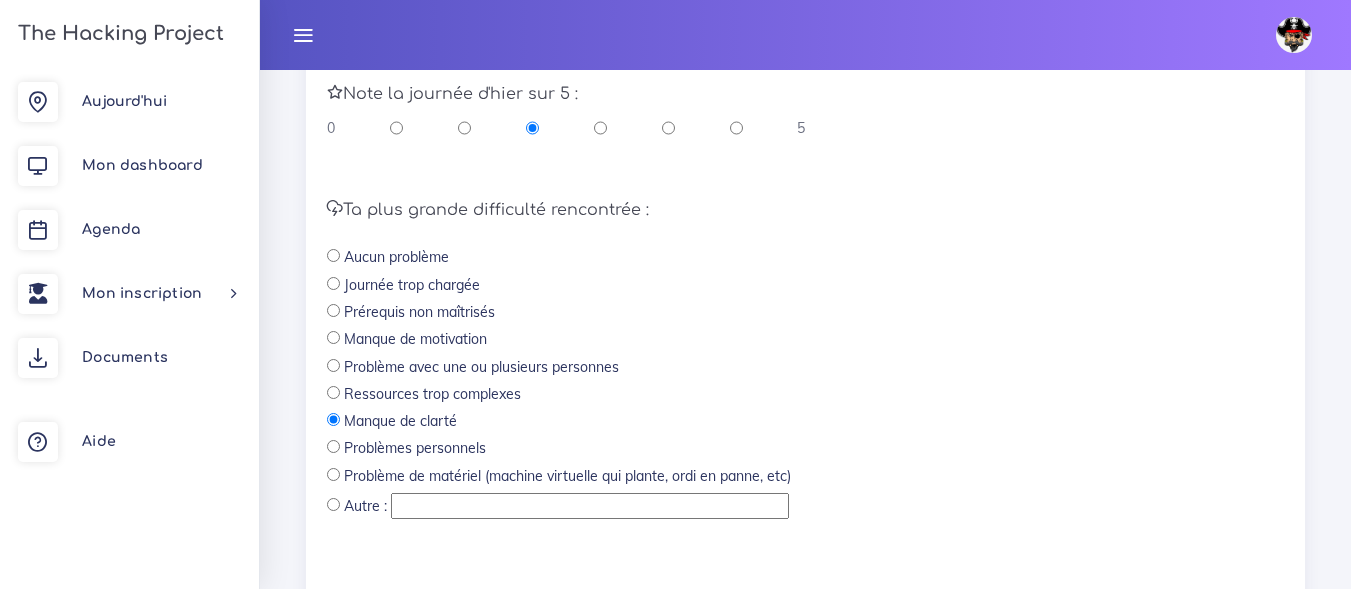 scroll, scrollTop: 724, scrollLeft: 0, axis: vertical 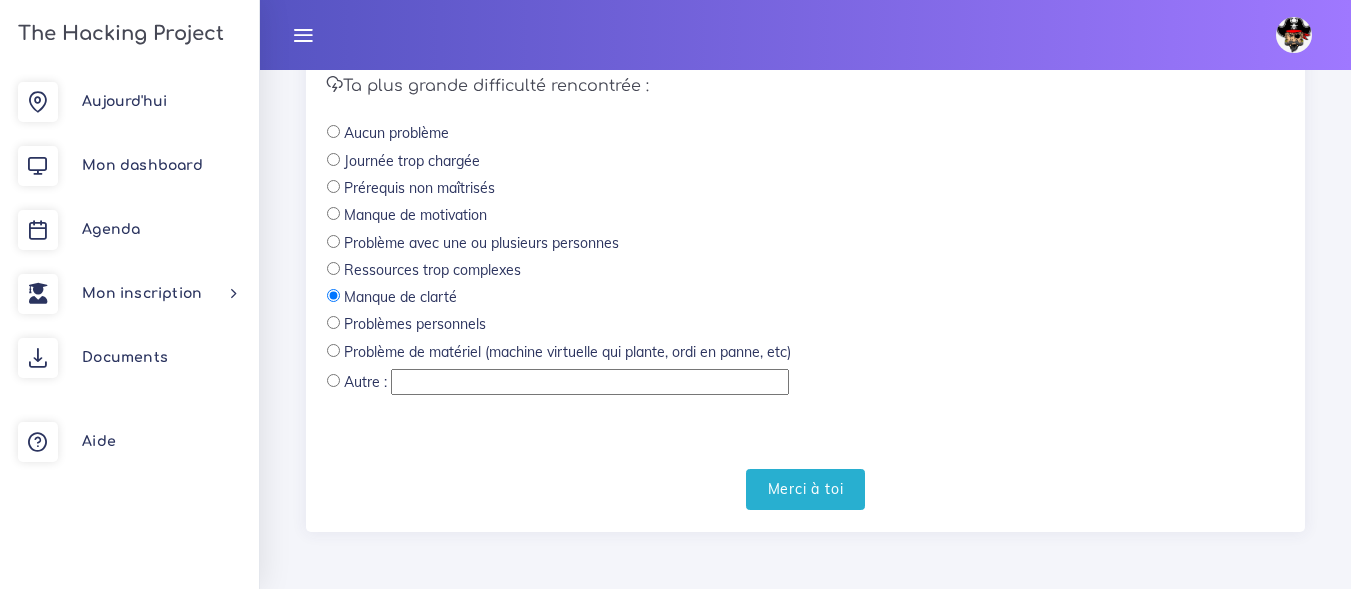 click at bounding box center (333, 350) 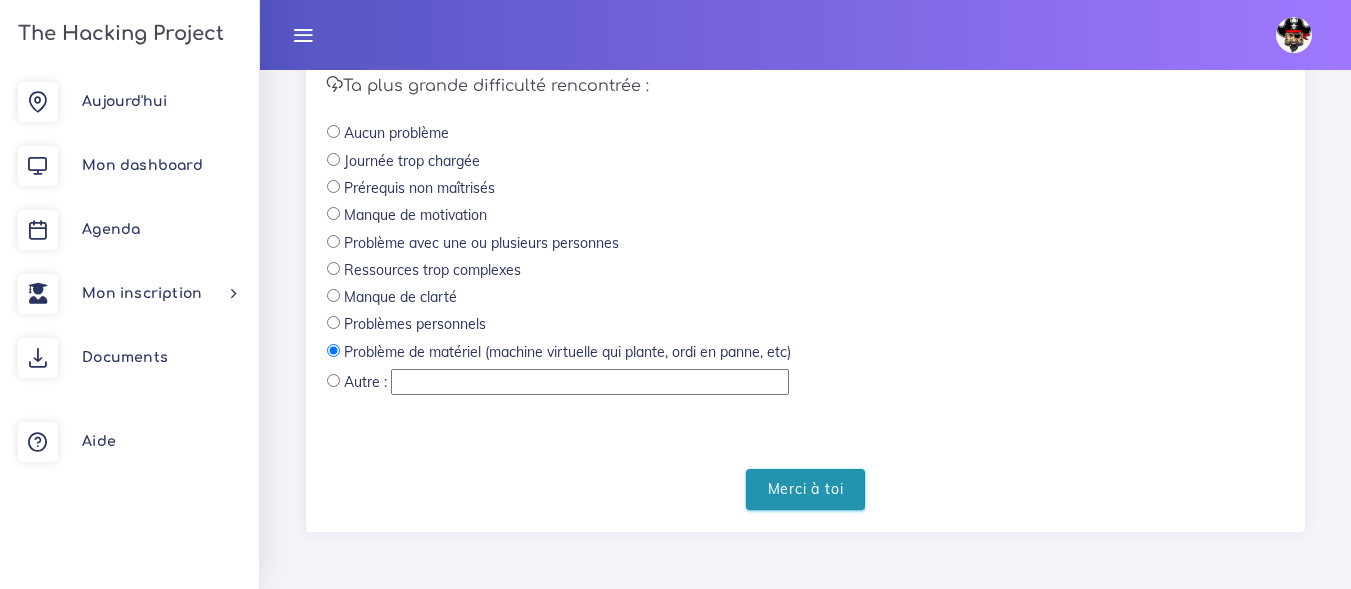 click on "Merci à toi" at bounding box center (806, 489) 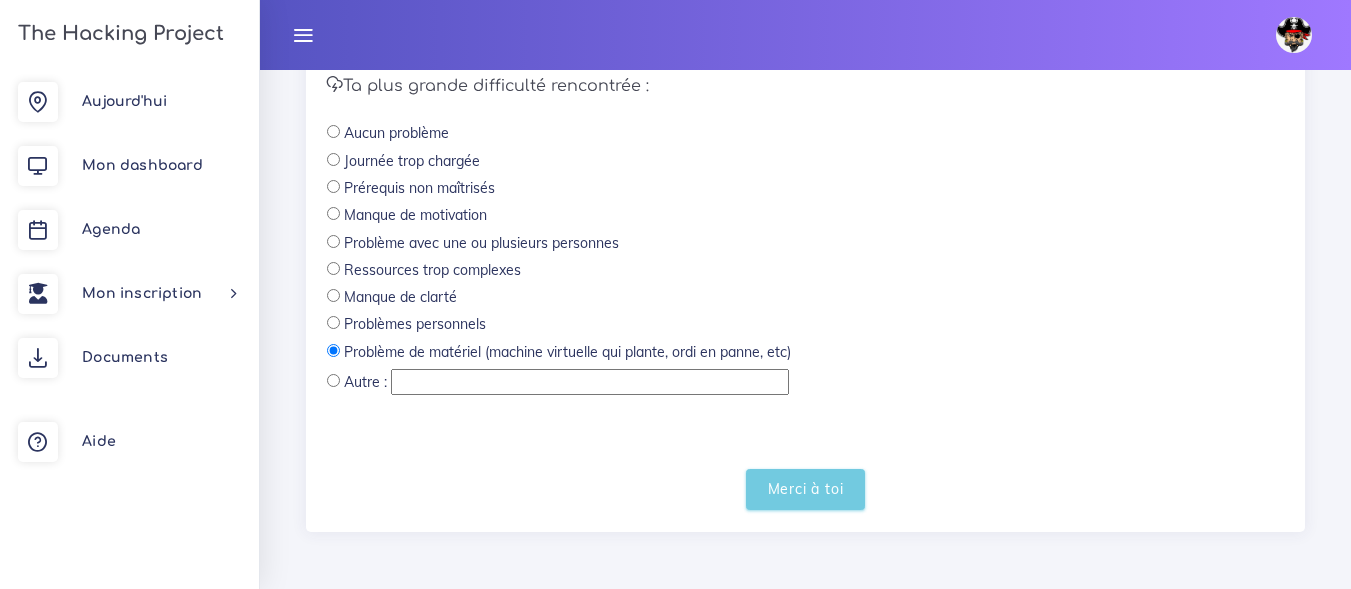 scroll, scrollTop: 207, scrollLeft: 0, axis: vertical 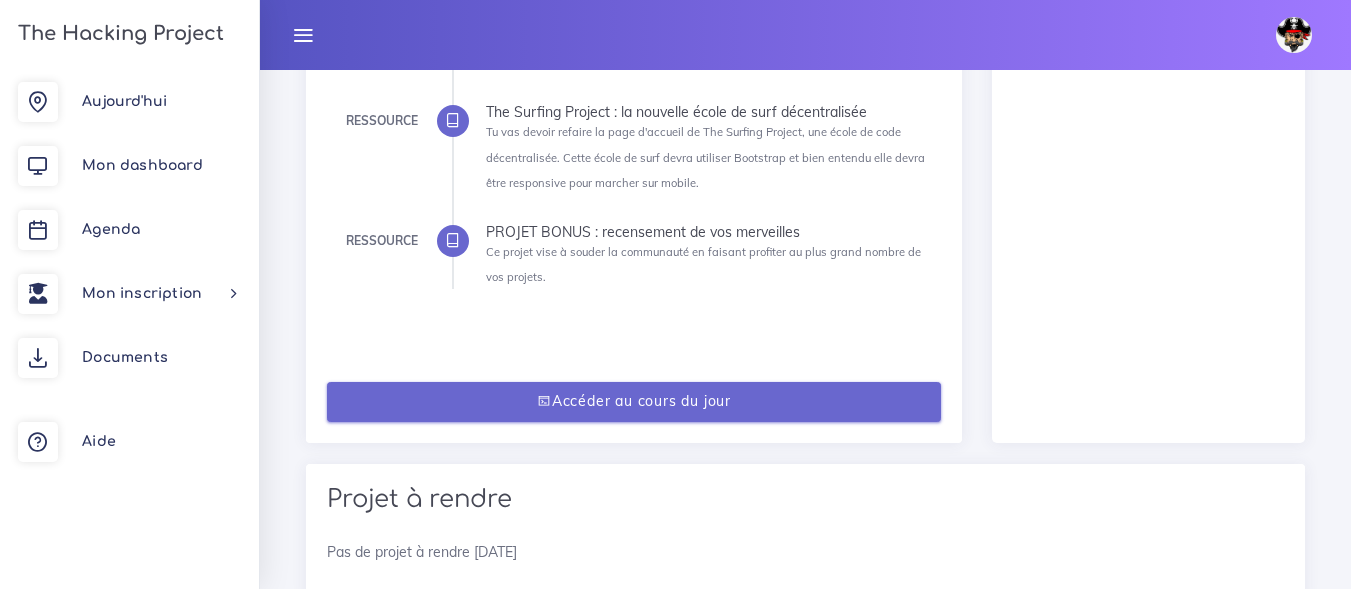 click on "Accéder au cours du jour" at bounding box center (634, 402) 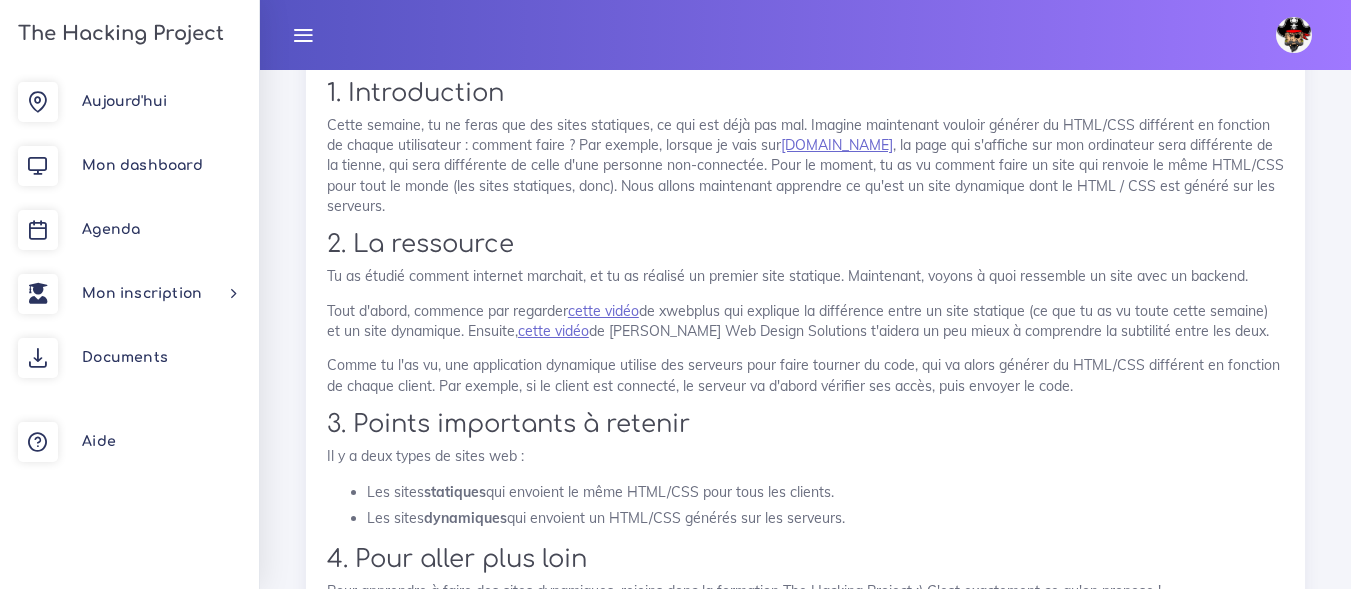 scroll, scrollTop: 1000, scrollLeft: 0, axis: vertical 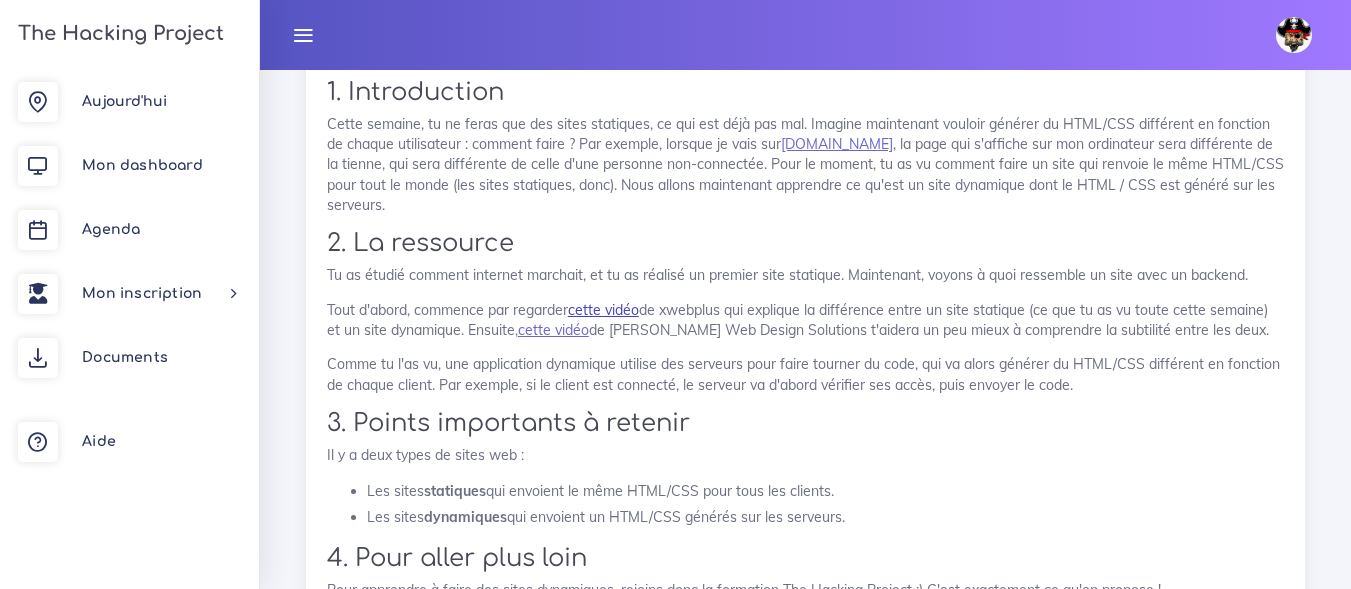click on "cette vidéo" at bounding box center (603, 310) 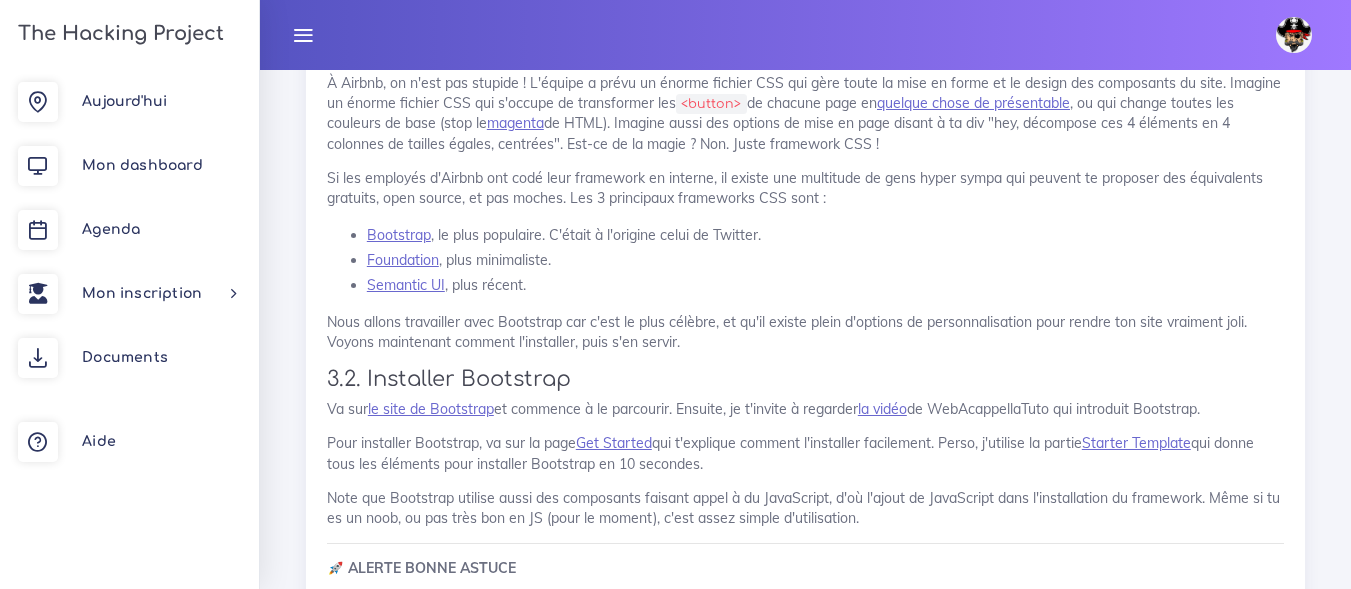 scroll, scrollTop: 3200, scrollLeft: 0, axis: vertical 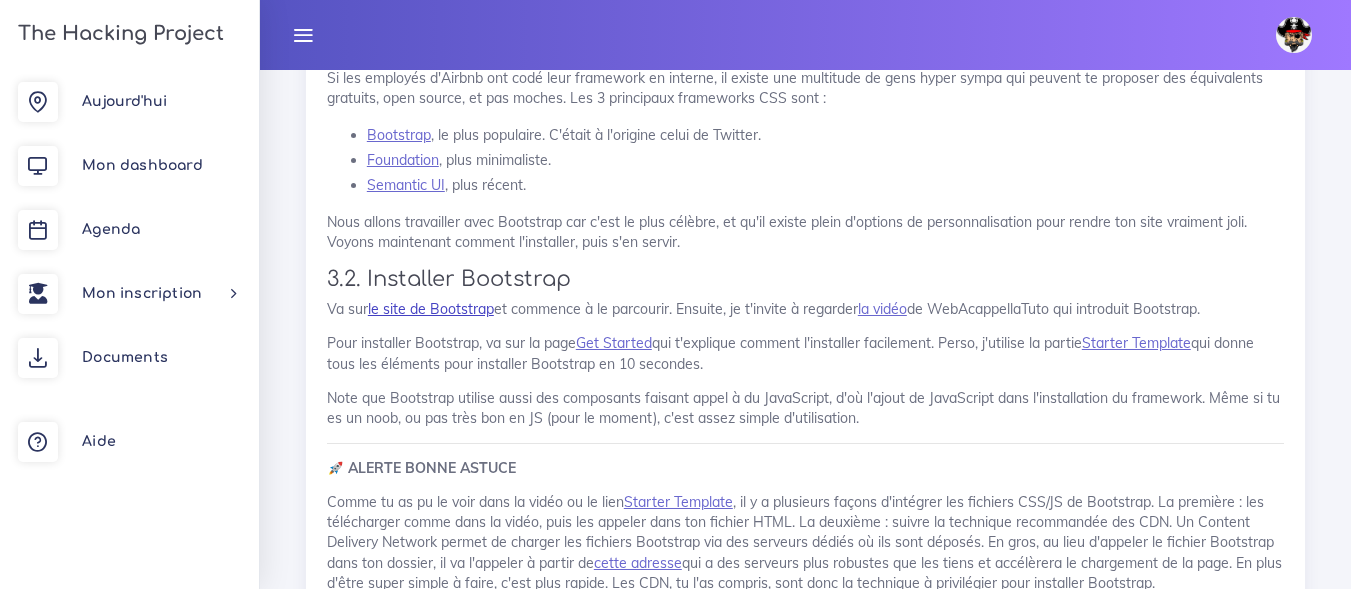 click on "le site de Bootstrap" at bounding box center (431, 309) 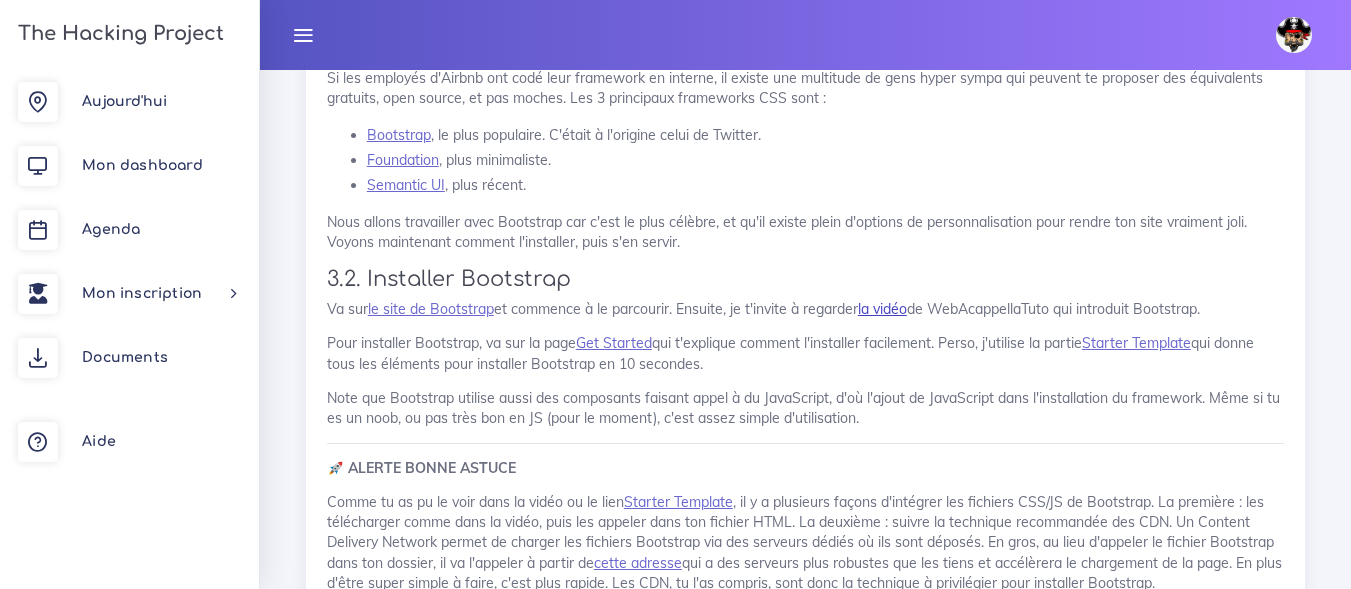 click on "la vidéo" at bounding box center (882, 309) 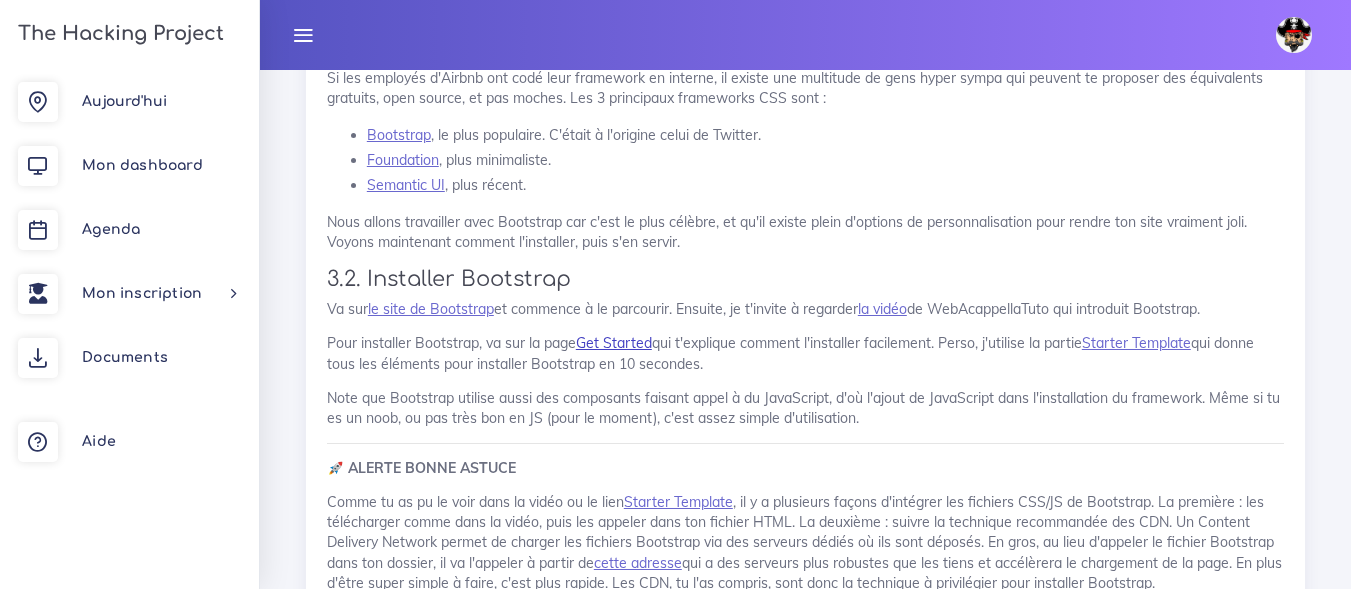 click on "Get Started" at bounding box center (614, 343) 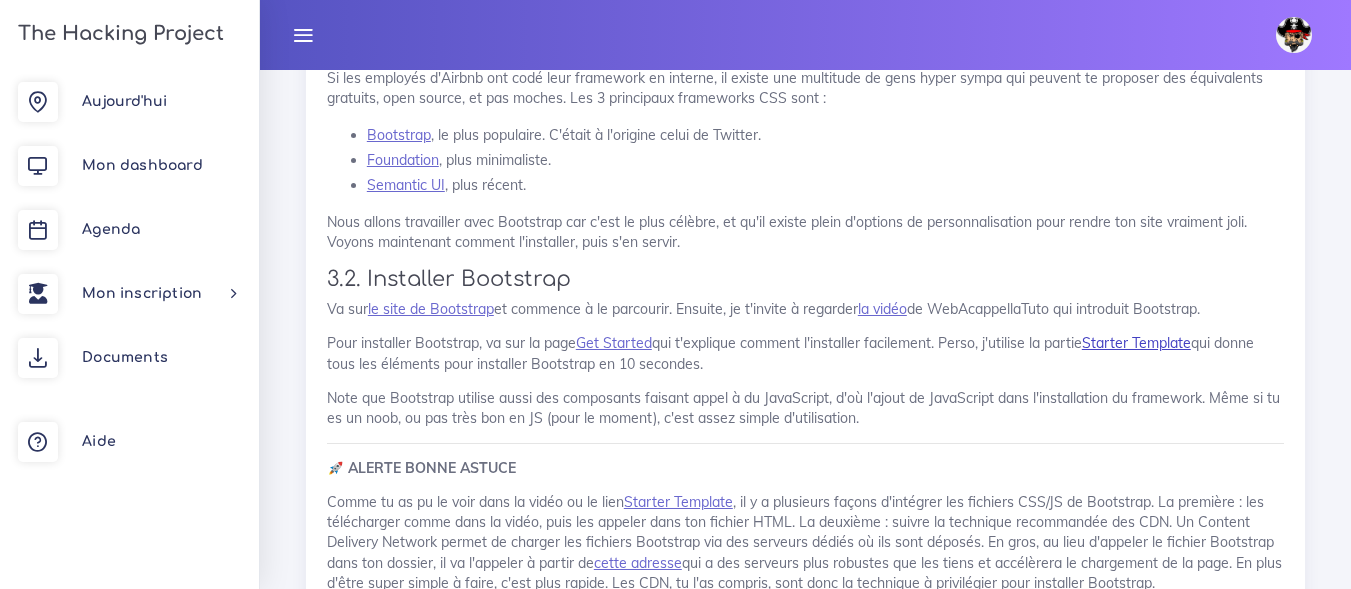 click on "Starter Template" at bounding box center [1136, 343] 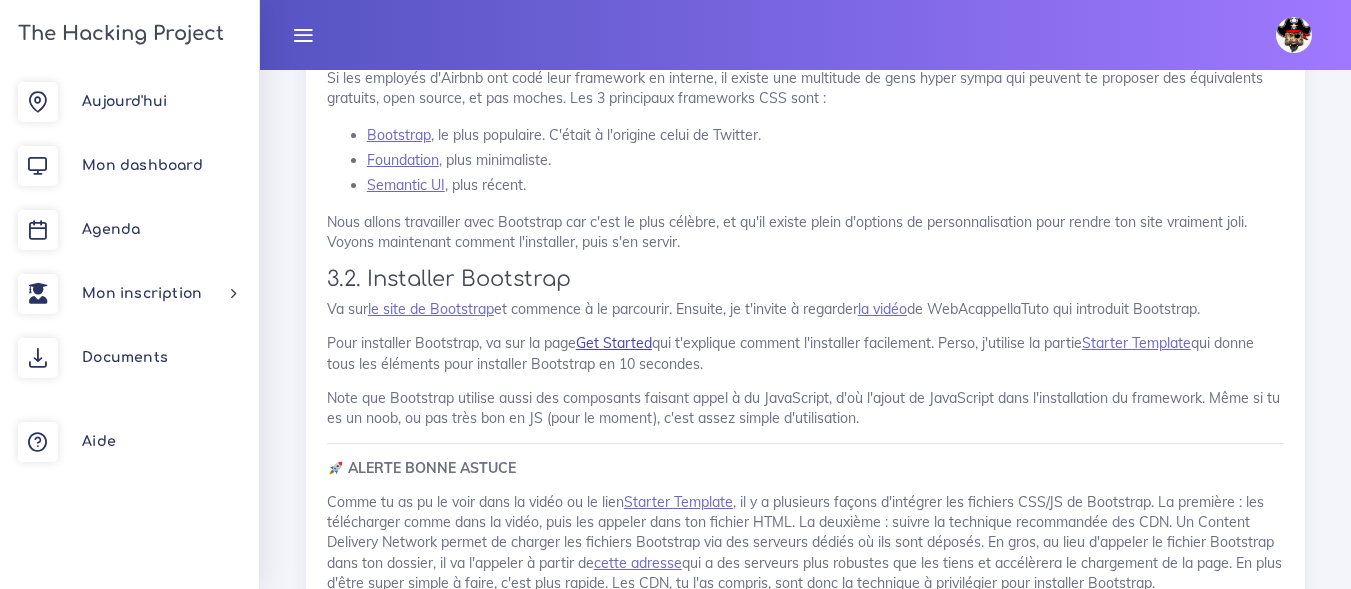 click on "Get Started" at bounding box center (614, 343) 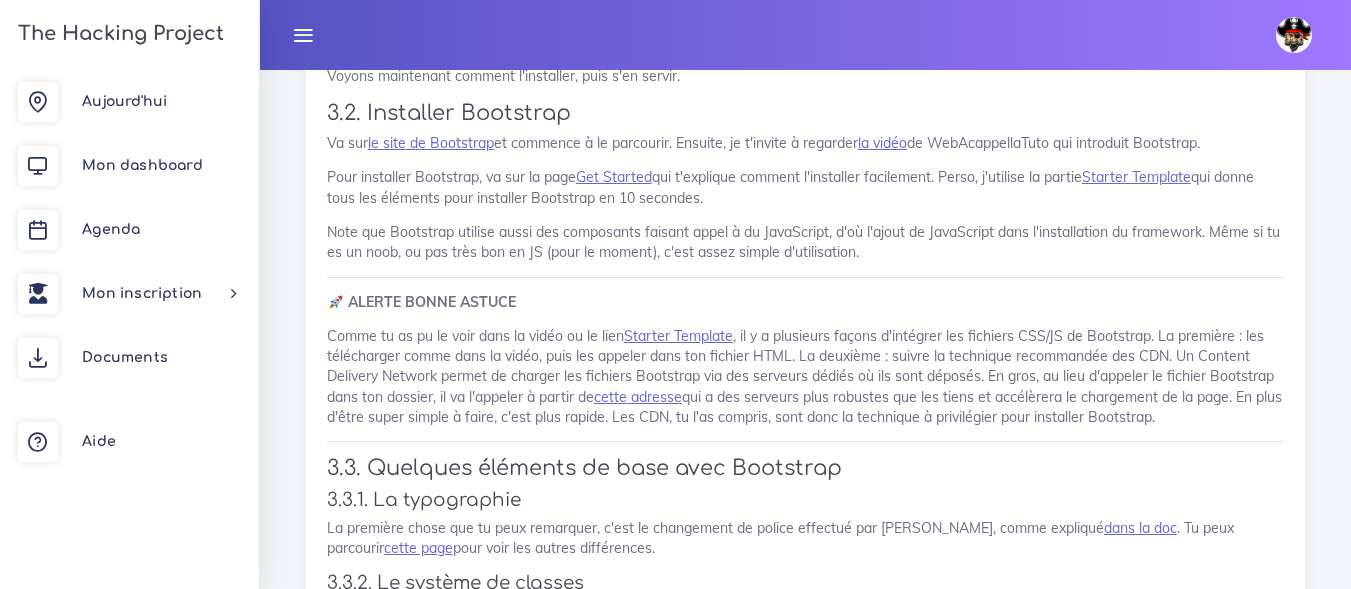scroll, scrollTop: 3400, scrollLeft: 0, axis: vertical 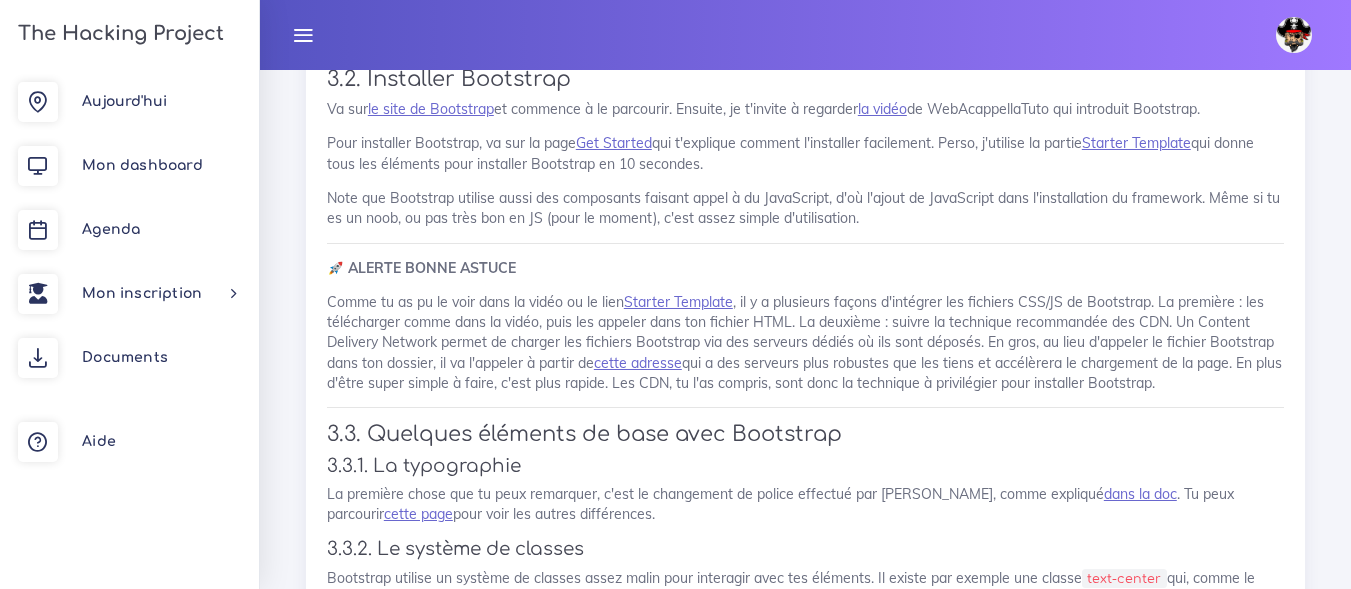 click on "Cheyenne
Éditer profil
Lier son compte
Zone à risques
Déconnexion" at bounding box center [805, 35] 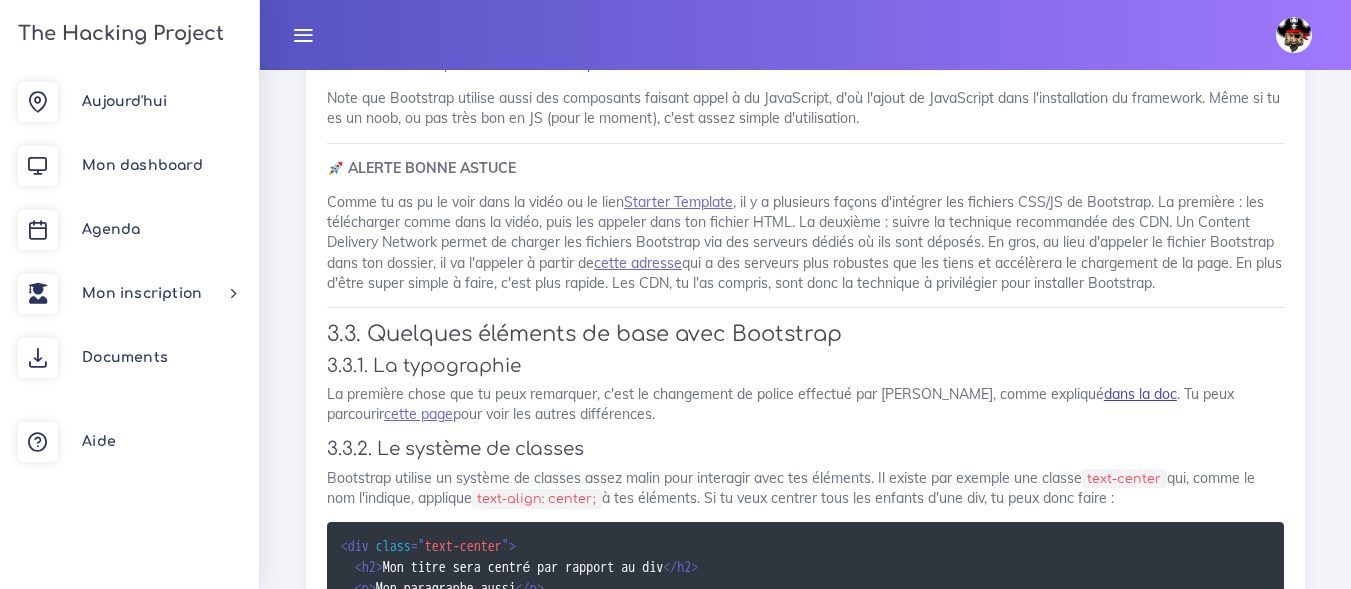 click on "dans la doc" at bounding box center (1140, 394) 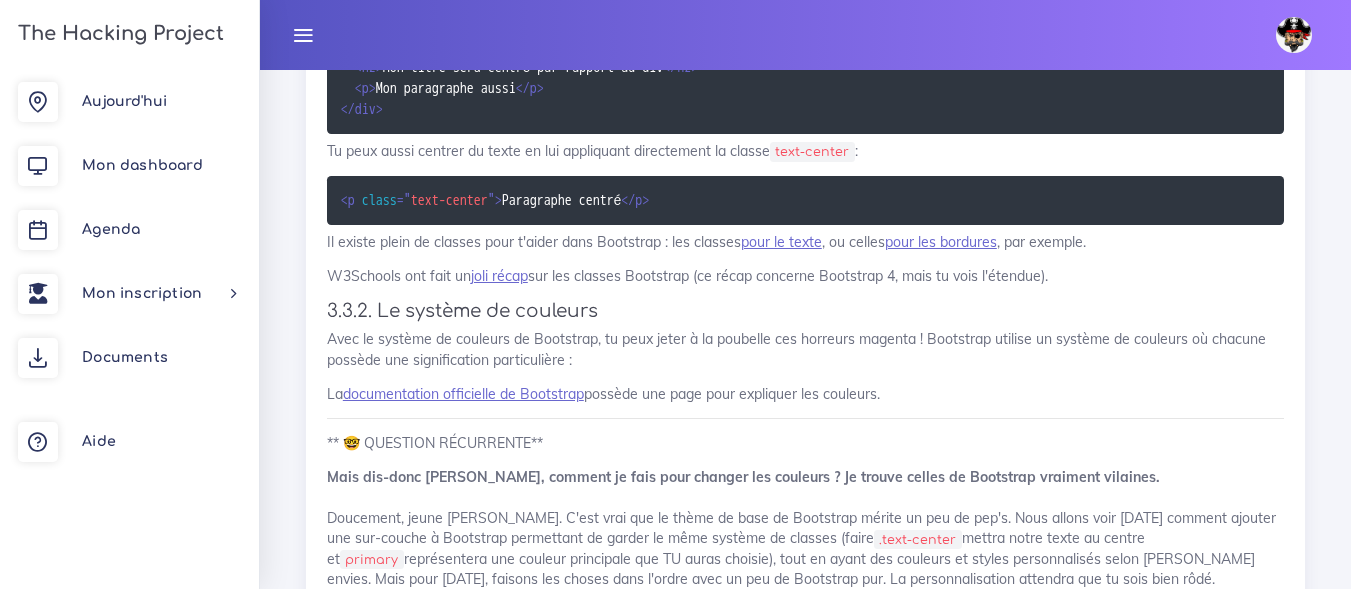 scroll, scrollTop: 4100, scrollLeft: 0, axis: vertical 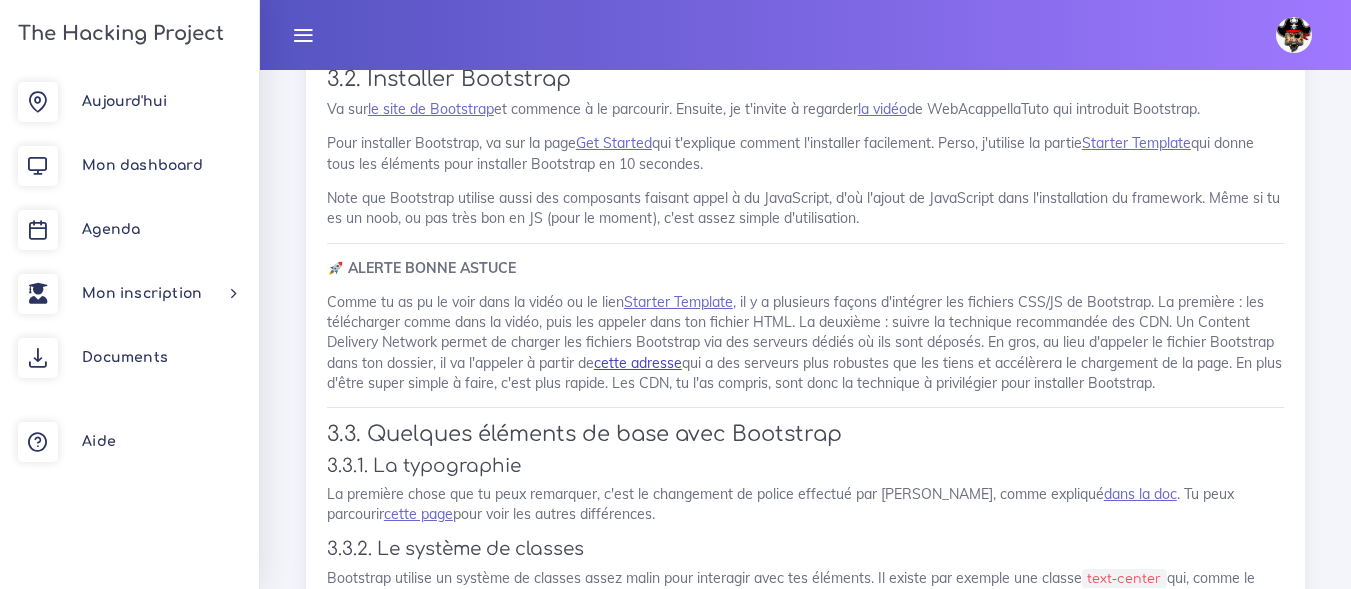 click on "cette adresse" at bounding box center (638, 363) 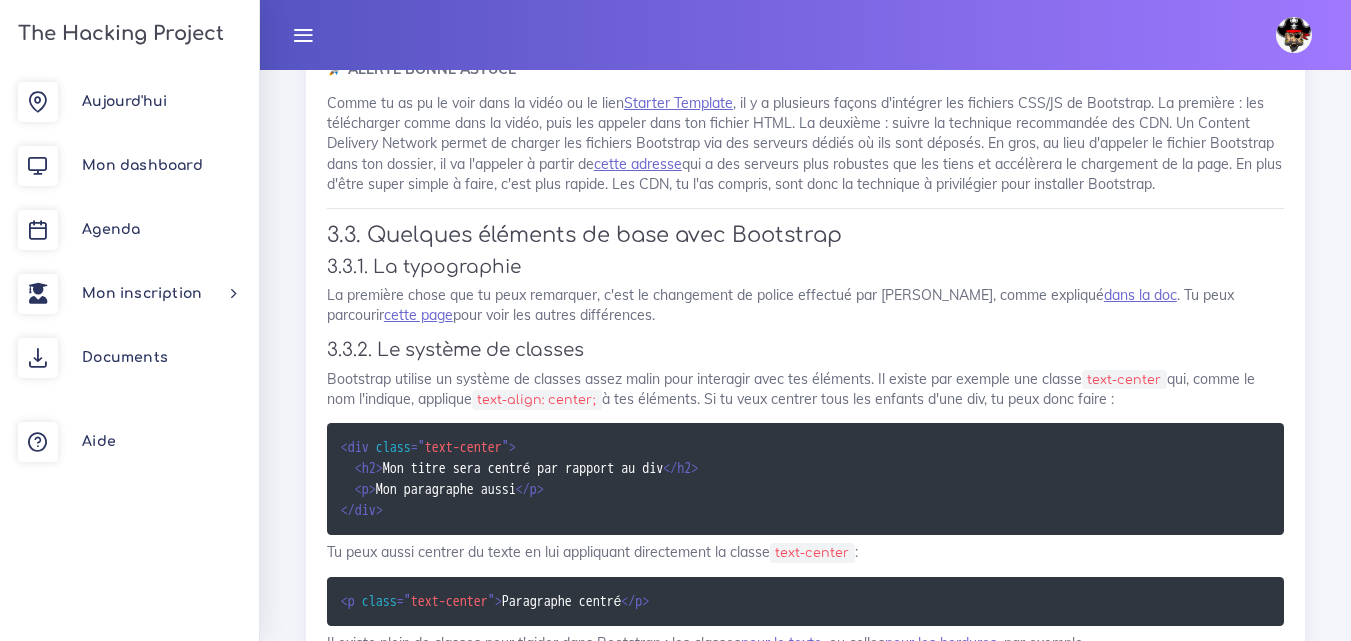 scroll, scrollTop: 3600, scrollLeft: 0, axis: vertical 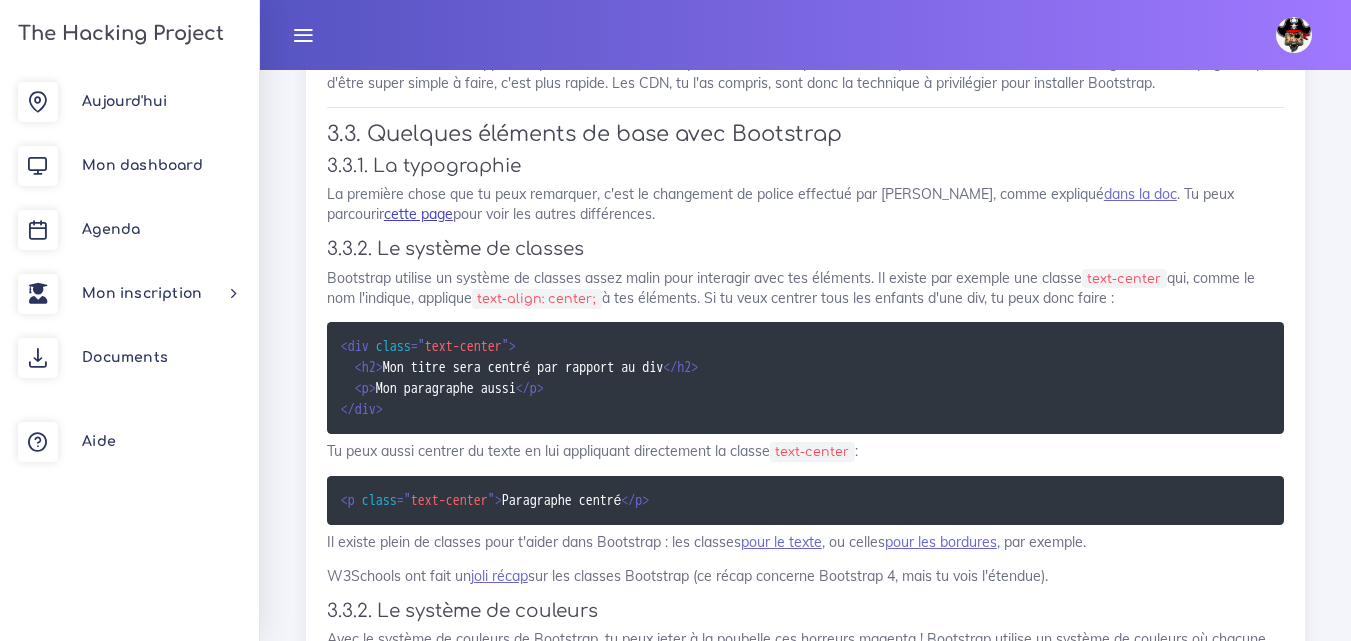 click on "cette page" at bounding box center (418, 214) 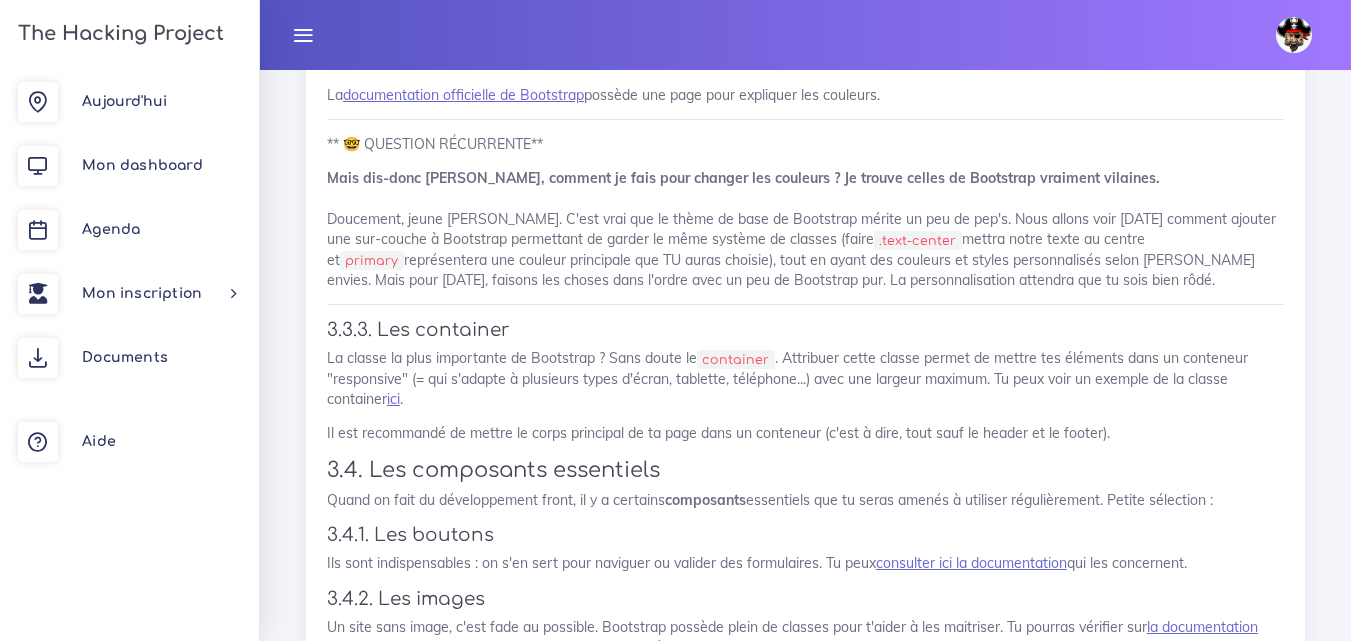 scroll, scrollTop: 4300, scrollLeft: 0, axis: vertical 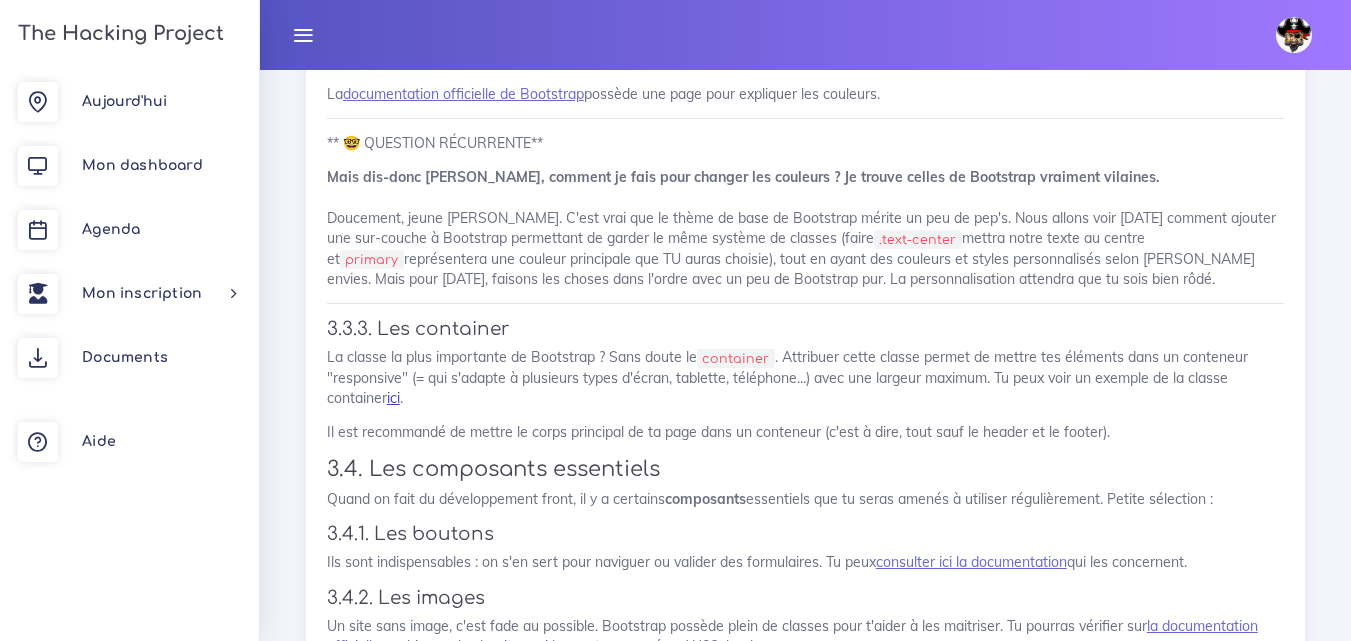 click on "ici" at bounding box center [393, 398] 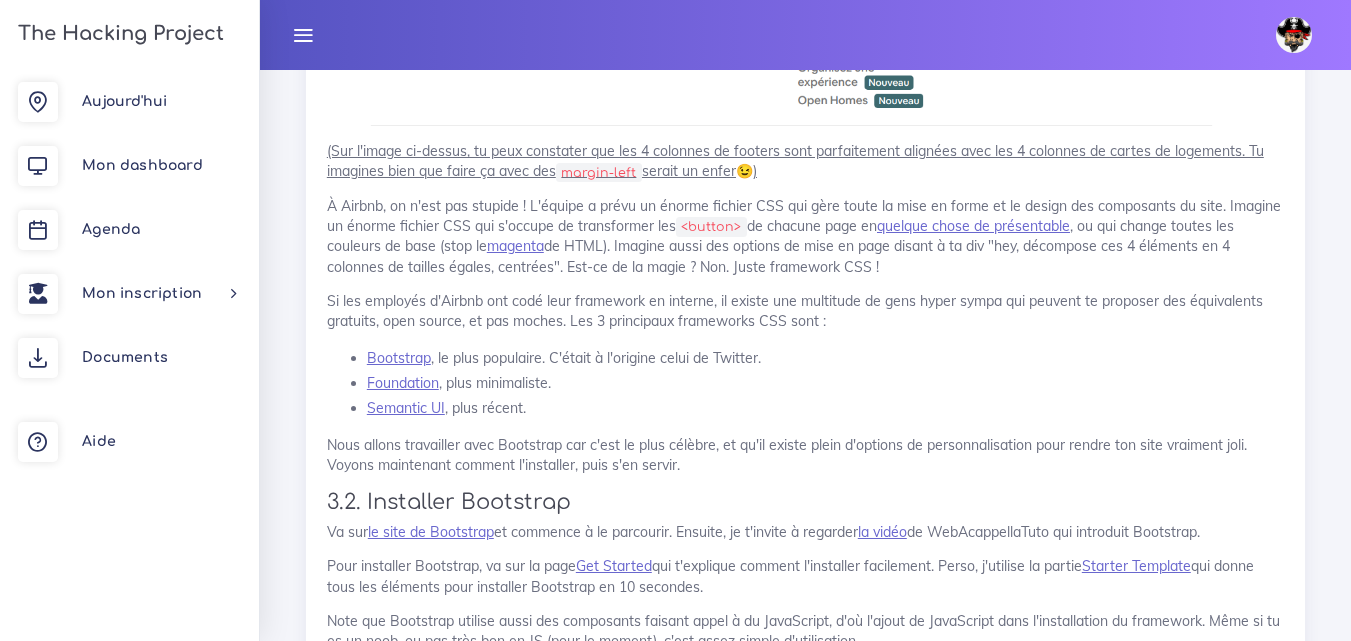 scroll, scrollTop: 3000, scrollLeft: 0, axis: vertical 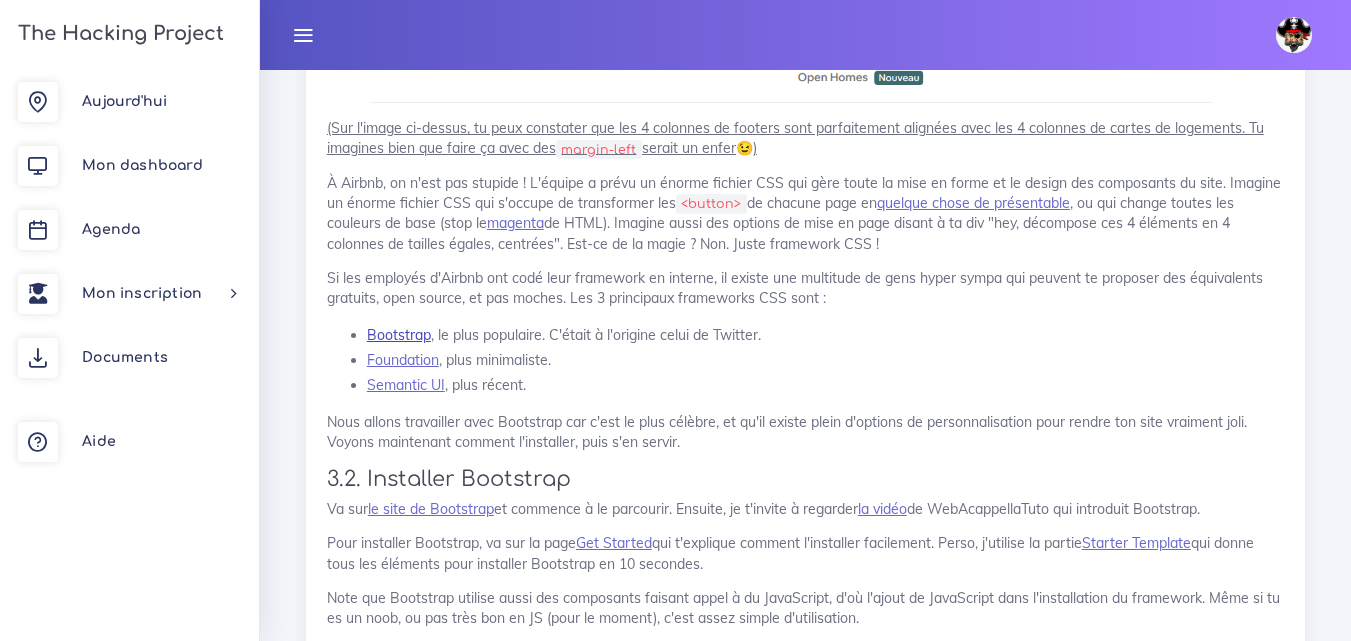 click on "Bootstrap" at bounding box center [399, 335] 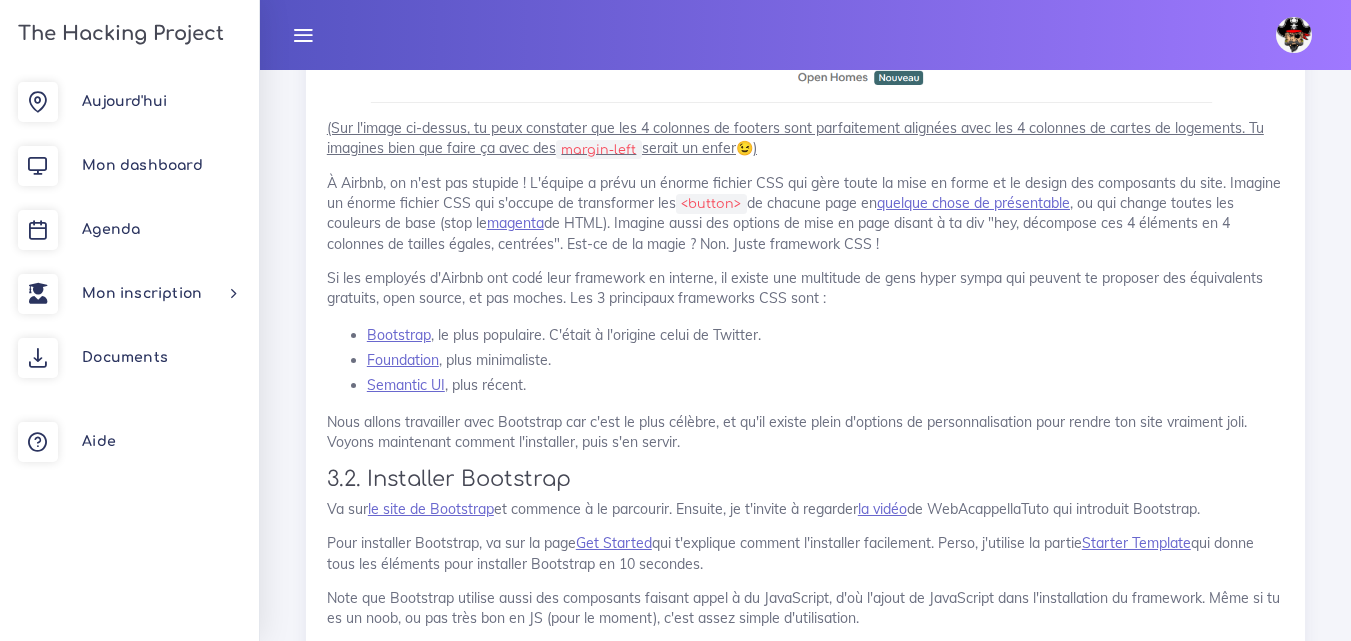 scroll, scrollTop: 3100, scrollLeft: 0, axis: vertical 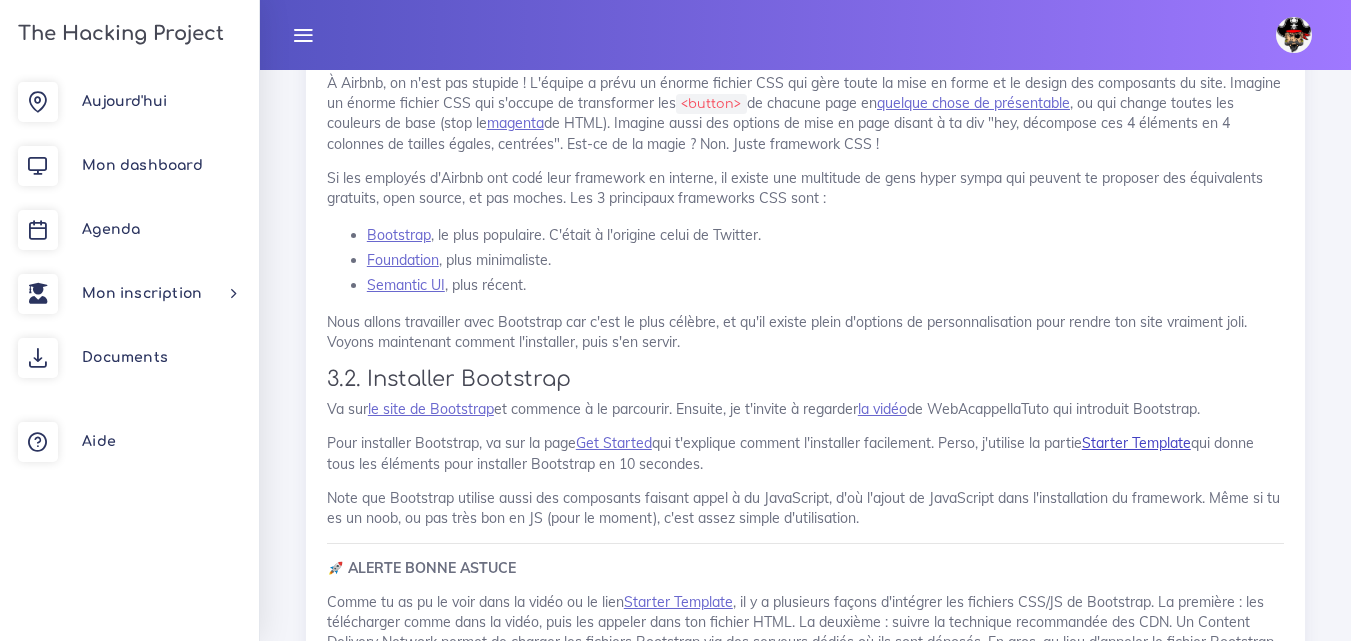 click on "Starter Template" at bounding box center [1136, 443] 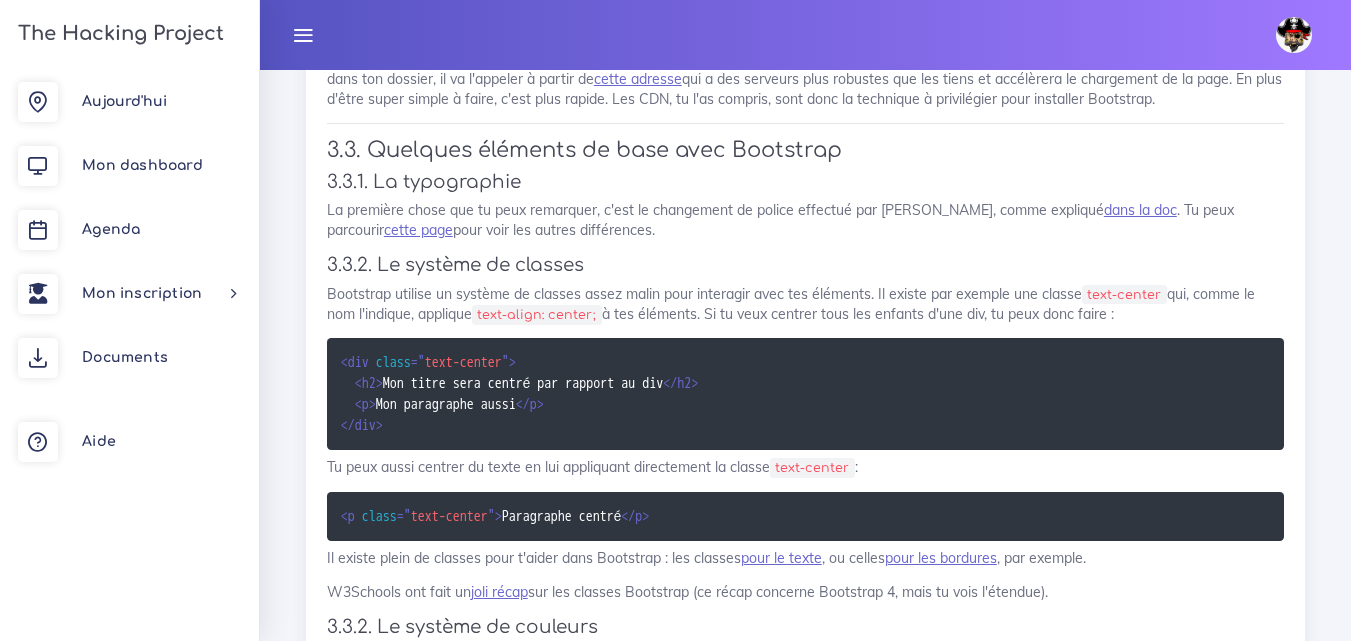 scroll, scrollTop: 3700, scrollLeft: 0, axis: vertical 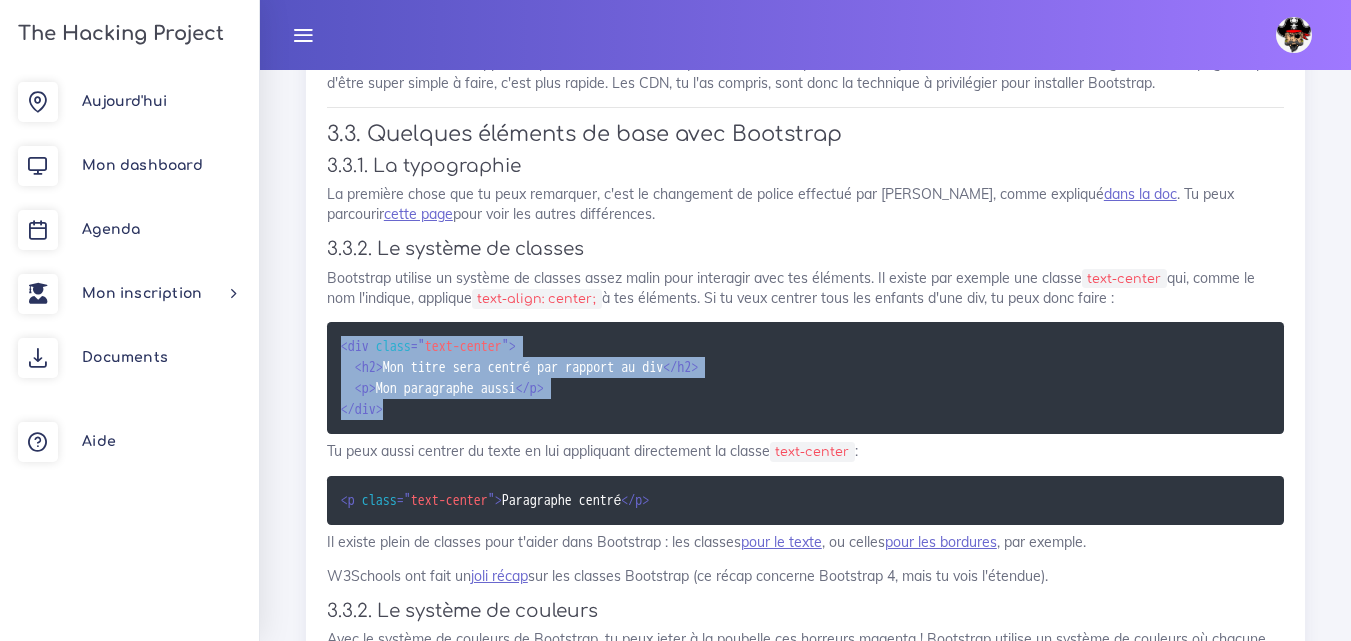drag, startPoint x: 389, startPoint y: 375, endPoint x: 334, endPoint y: 320, distance: 77.781746 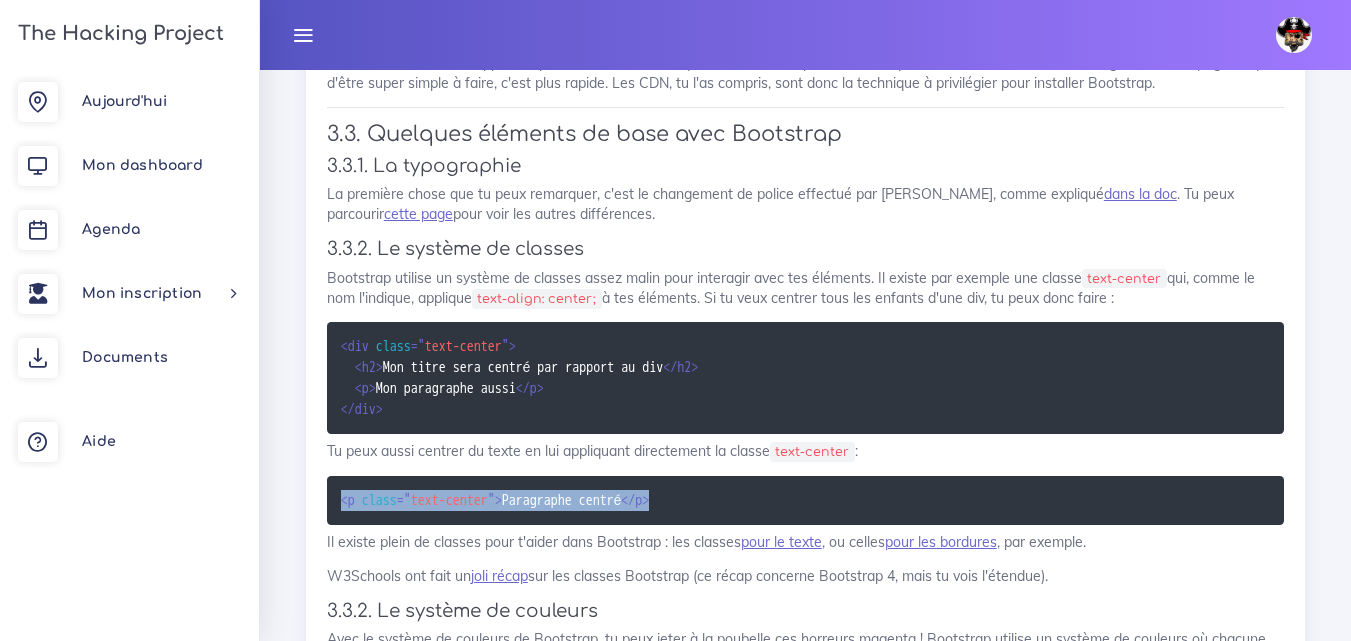 drag, startPoint x: 676, startPoint y: 477, endPoint x: 312, endPoint y: 492, distance: 364.30893 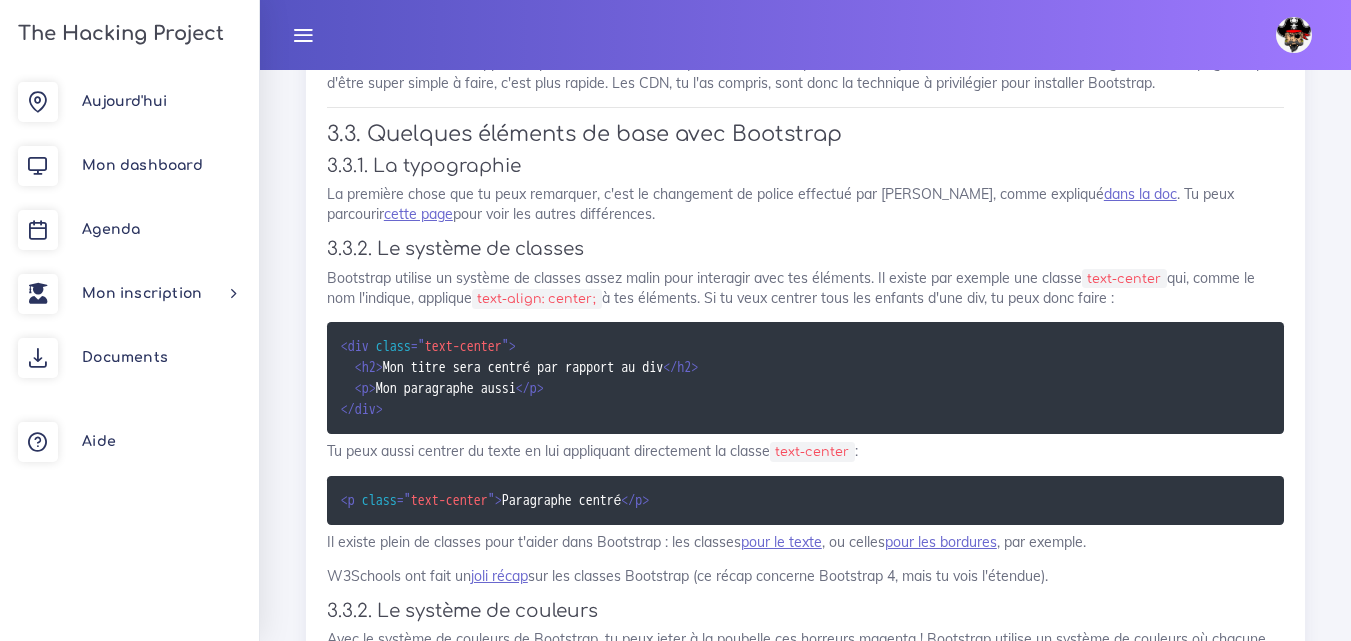click on "Ressource :
Bootstrap : le framework CSS le plus puissant au monde
Bootstrap : le framework CSS le plus puissant au monde
Tu vas voir comment faire marcher Bootstrap, le framework CSS le plus populaire au monde qui te permet de faire des pages Web en un copier-coller !
1. Introduction
Maintenant que tu connais les bases en HTML et CSS, nous allons te parler de librairies (ou frameworks) et t'expliquer comment elles peuvent t'aider à faire des sites très rapidement.
Dans cette ressource, tu verras Bootstrap : un framework CSS très célèbre. Nous te montrerons :
Ce qu'est Bootstrap.
Comment installer Bootstrap.
Les principes de base de Bootstrap.
Quelques composant HTML déjà faits grâce à bootstrap.
Le système de grille pour une mise en page simple.
Un petit cas pratique pour se chauffer avant le projet du jour.
2. Historique et contexte
3. La ressource
3.1. C'est quoi un framework ?
my_button
)" at bounding box center [805, 986] 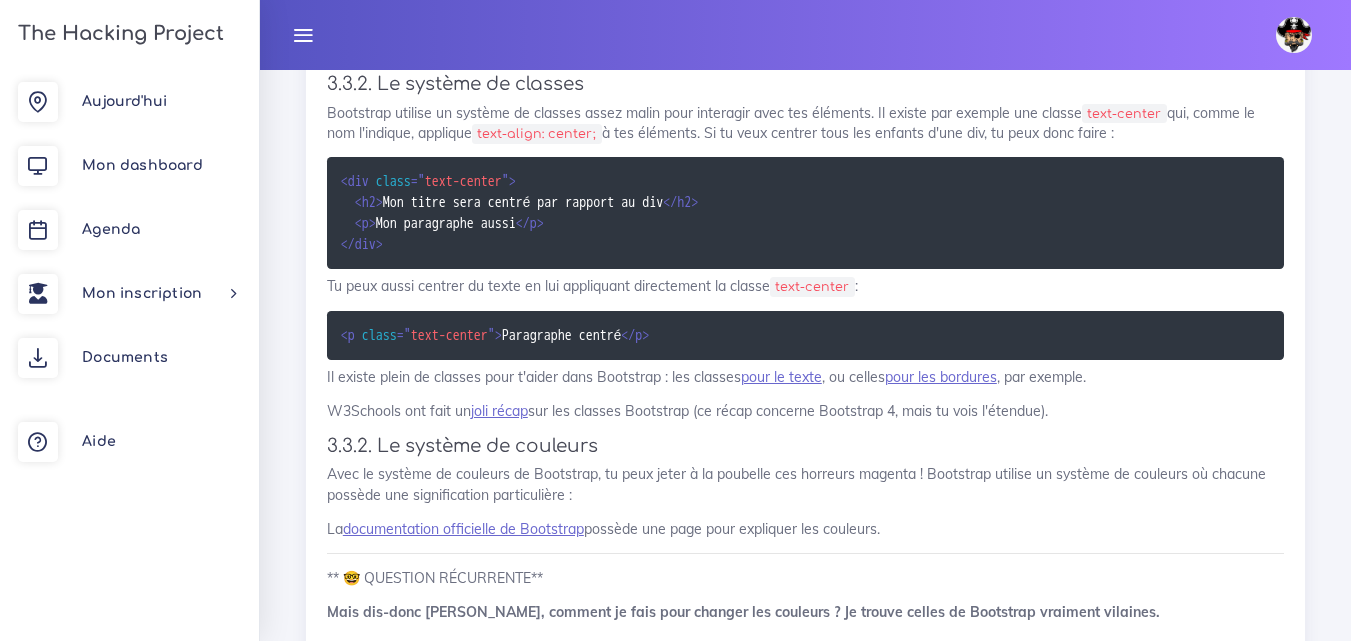 scroll, scrollTop: 3900, scrollLeft: 0, axis: vertical 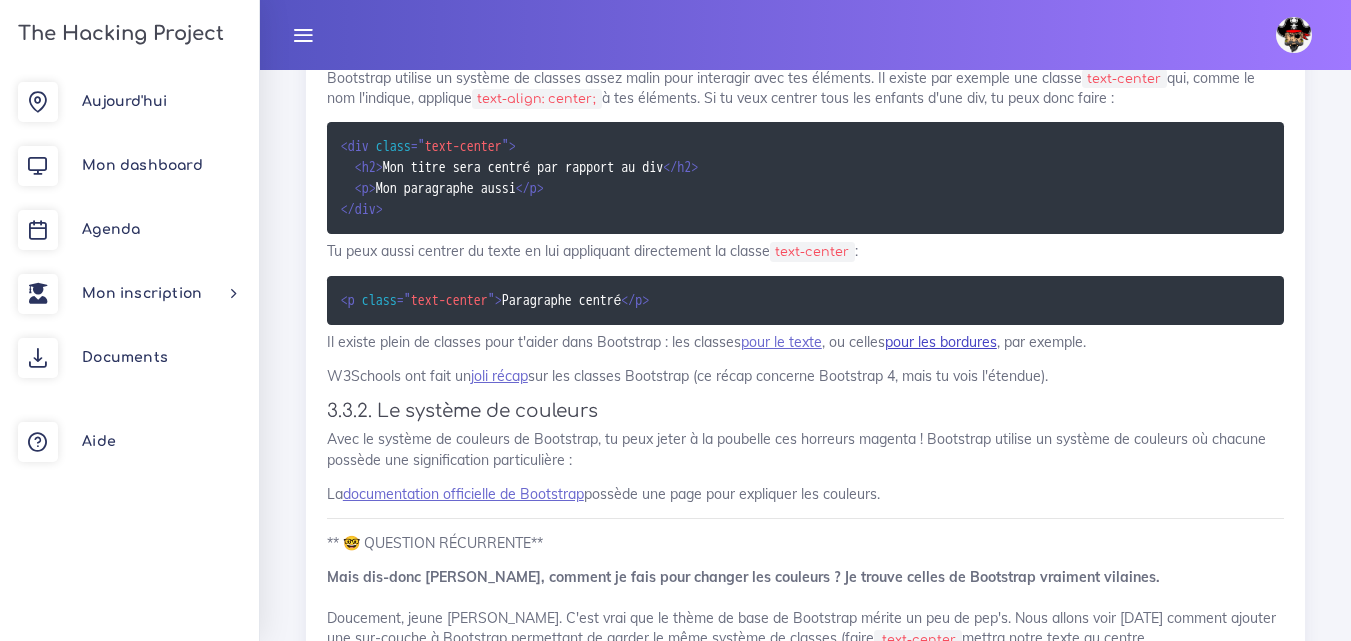 click on "pour les bordures" at bounding box center [941, 342] 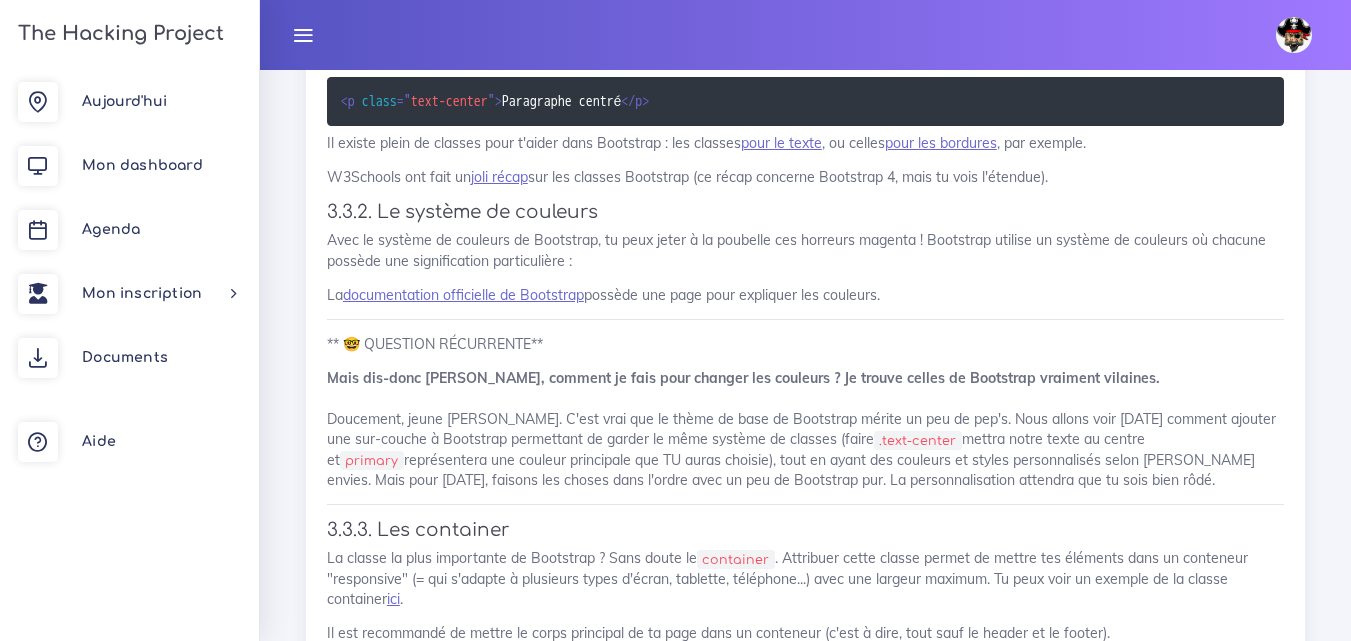 scroll, scrollTop: 4100, scrollLeft: 0, axis: vertical 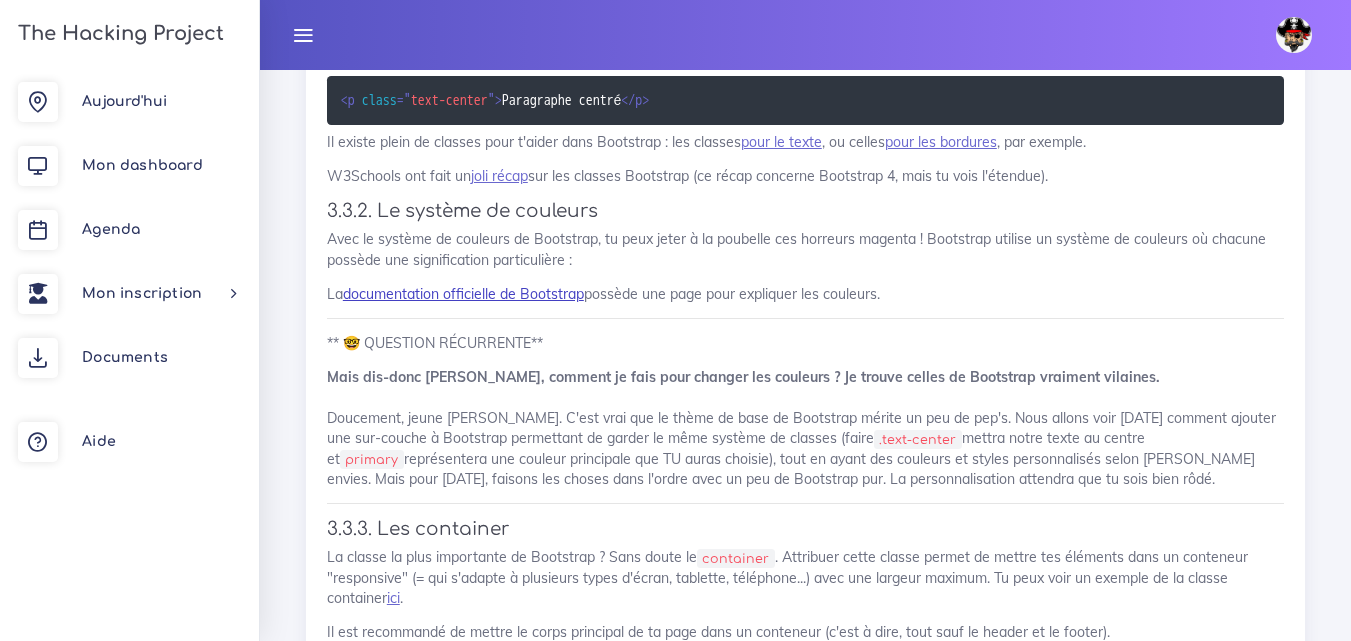 click on "documentation officielle de Bootstrap" at bounding box center [463, 294] 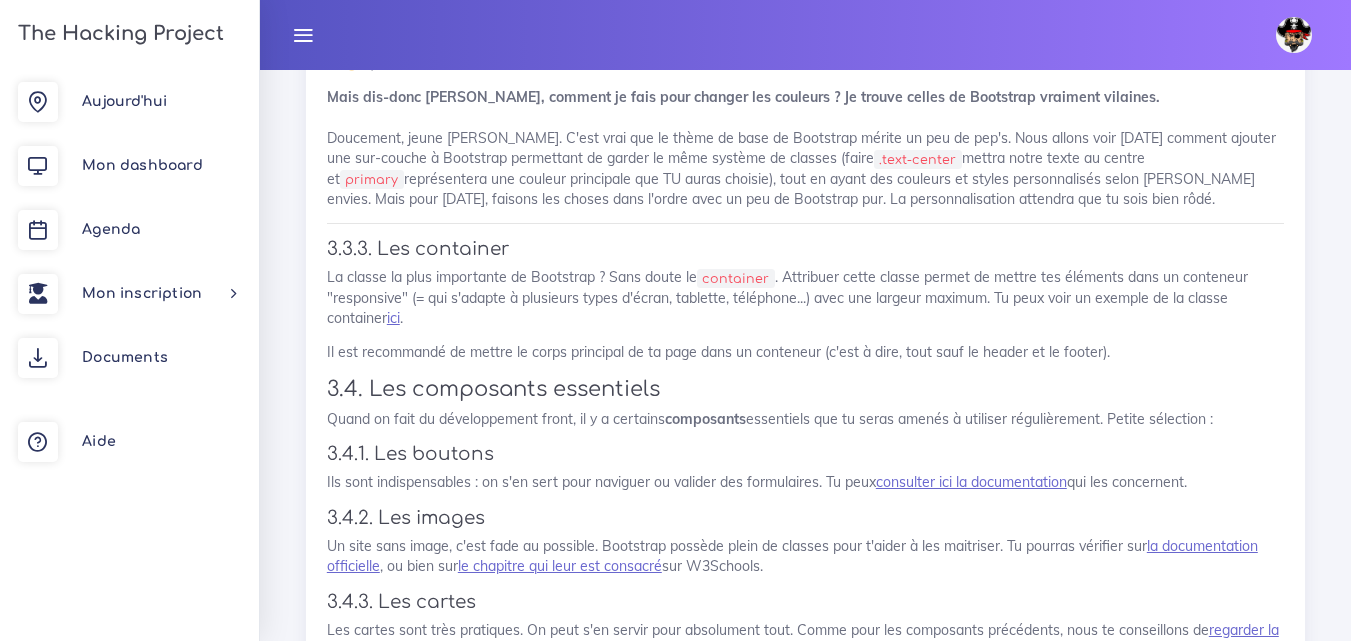 scroll, scrollTop: 4400, scrollLeft: 0, axis: vertical 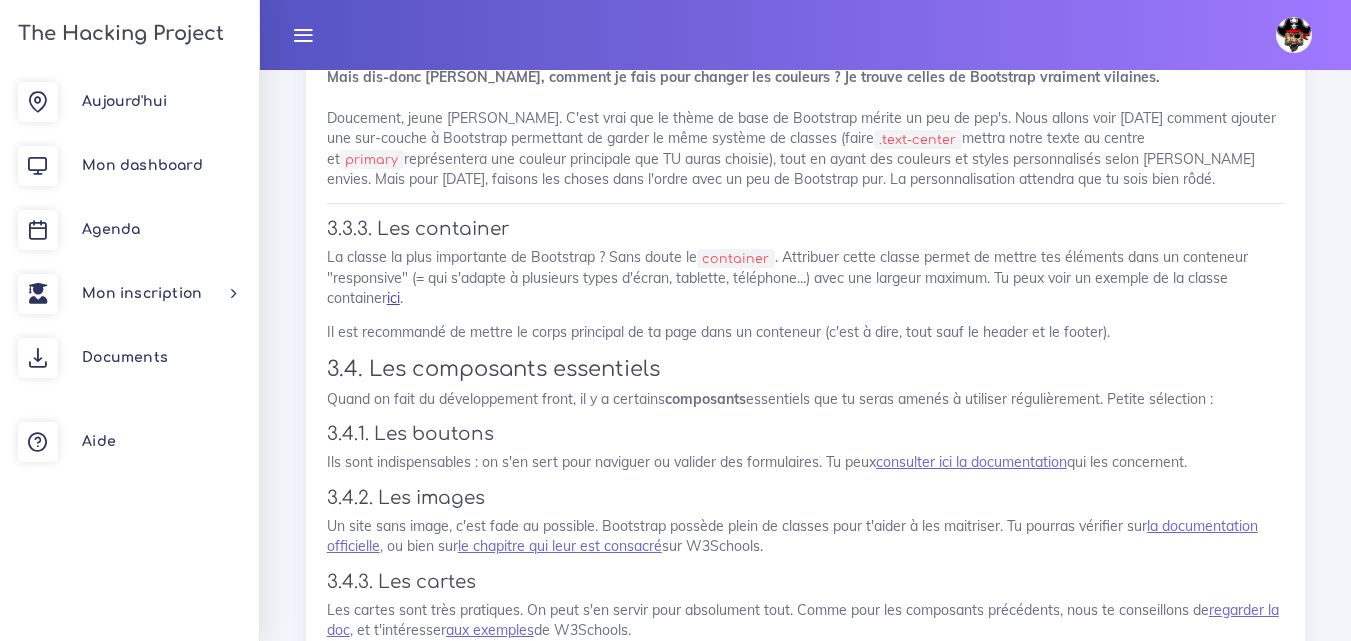 click on "ici" at bounding box center [393, 298] 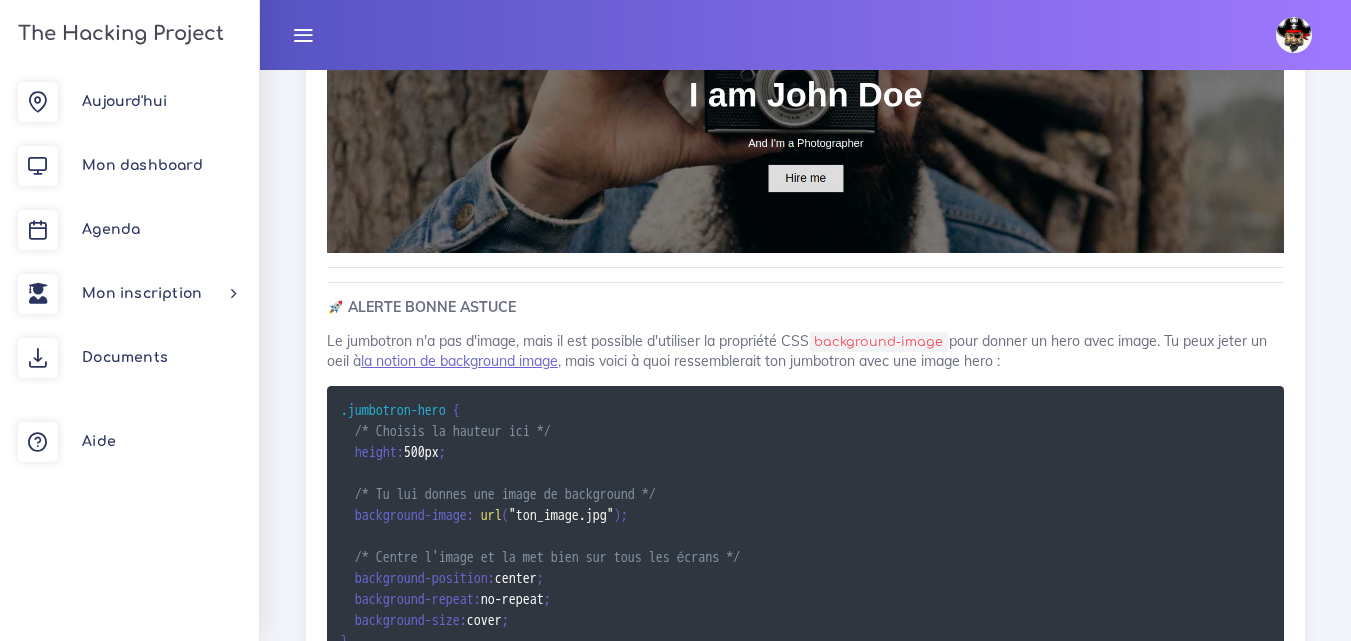 scroll, scrollTop: 5500, scrollLeft: 0, axis: vertical 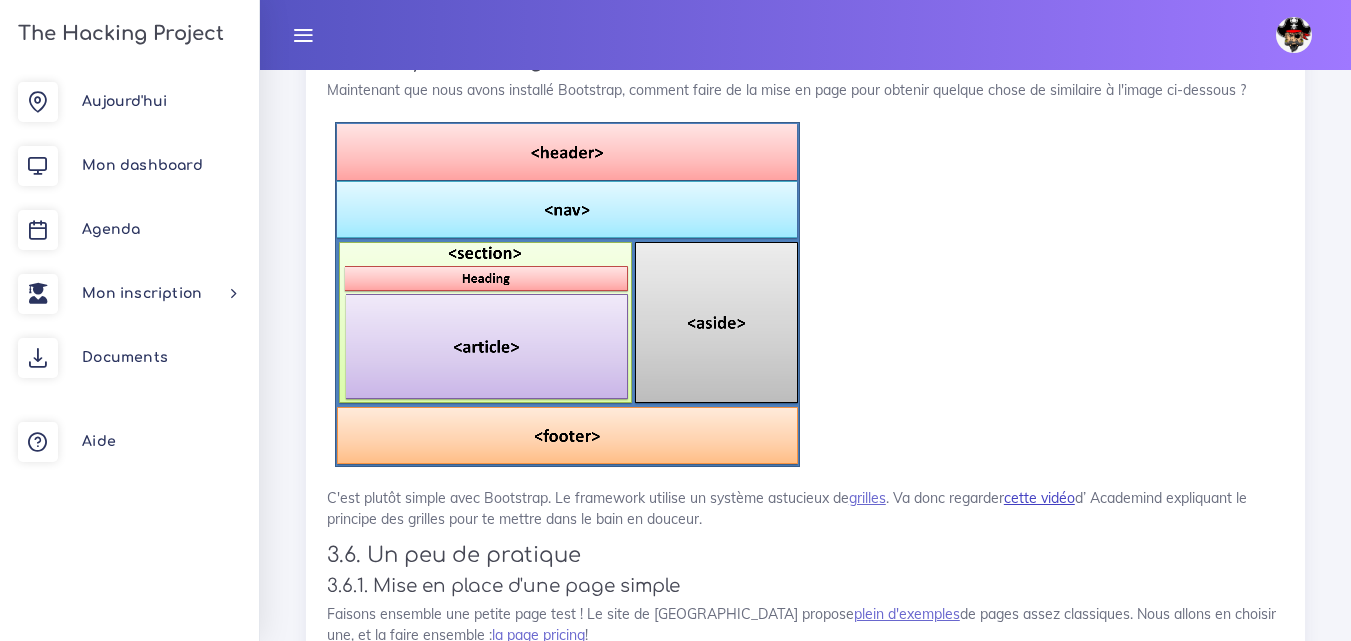 click on "cette vidéo" at bounding box center [1039, 498] 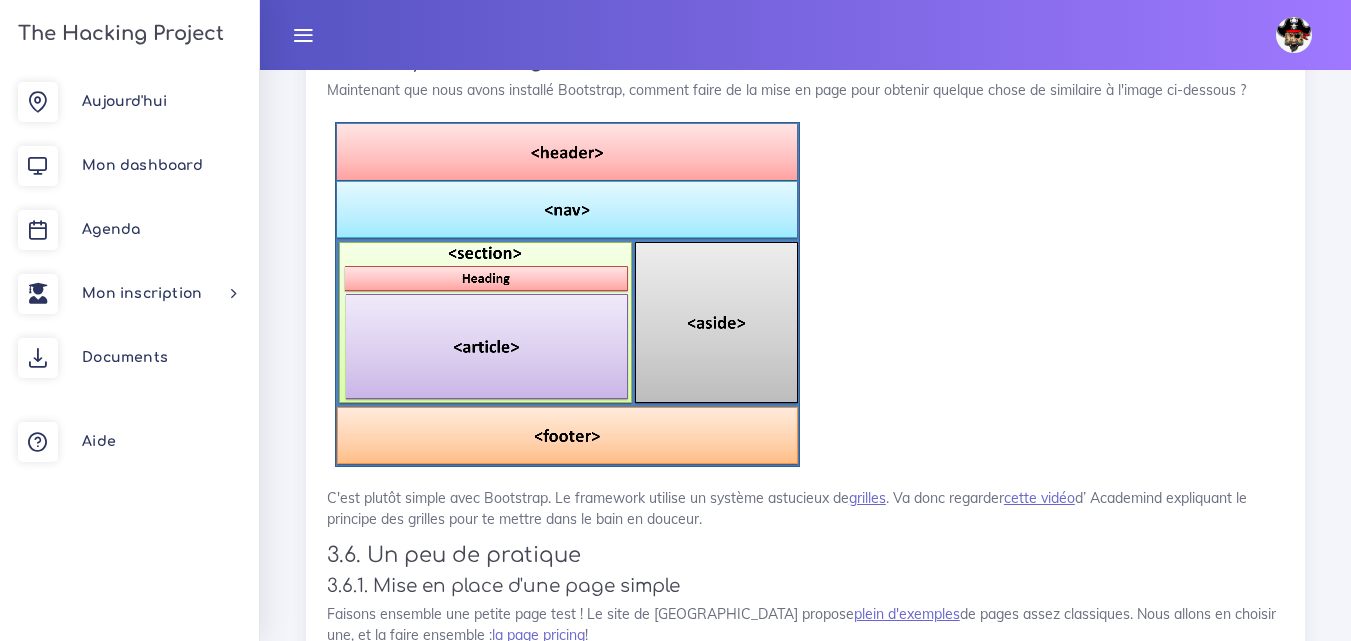 click on "Dashboard
Semaine d'introduction
Semaine d'introduction au code
Bootstrap, ou comment rendre ton site joli et mobile
Semaine d'introduction au code
Bootstrap, ou comment rendre ton site joli et mobile
Après avoir vu comment faire ses première pages, nous allons te montrer Bootstrap, un puissant framework qui permet de mettre en page facilement une page tout en respectant les conventions du web moderne.
Lundi
Ta première page web
C'est le premier jour ! Après quelques introductions, nous allons voir comment réaliser sa première page web. Tu vas voir comment le web marche, comment coder, puis tu verras HTML et CSS, des langages qui te permettent de coder des pages web.
Mardi
Refaire Google : à toi les milliards
Mercredi
Git, GitHub, le terminal, les réseaux : mettre son projet en ligne
Jeudi" at bounding box center (805, 422) 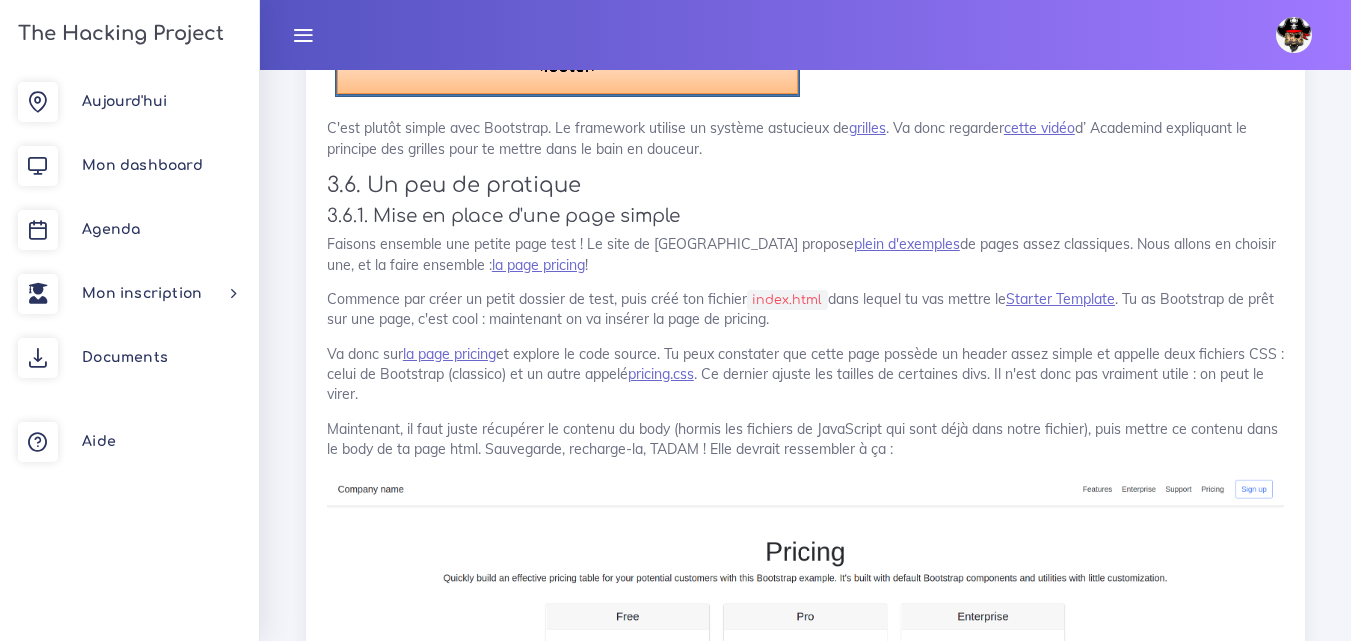scroll, scrollTop: 6500, scrollLeft: 0, axis: vertical 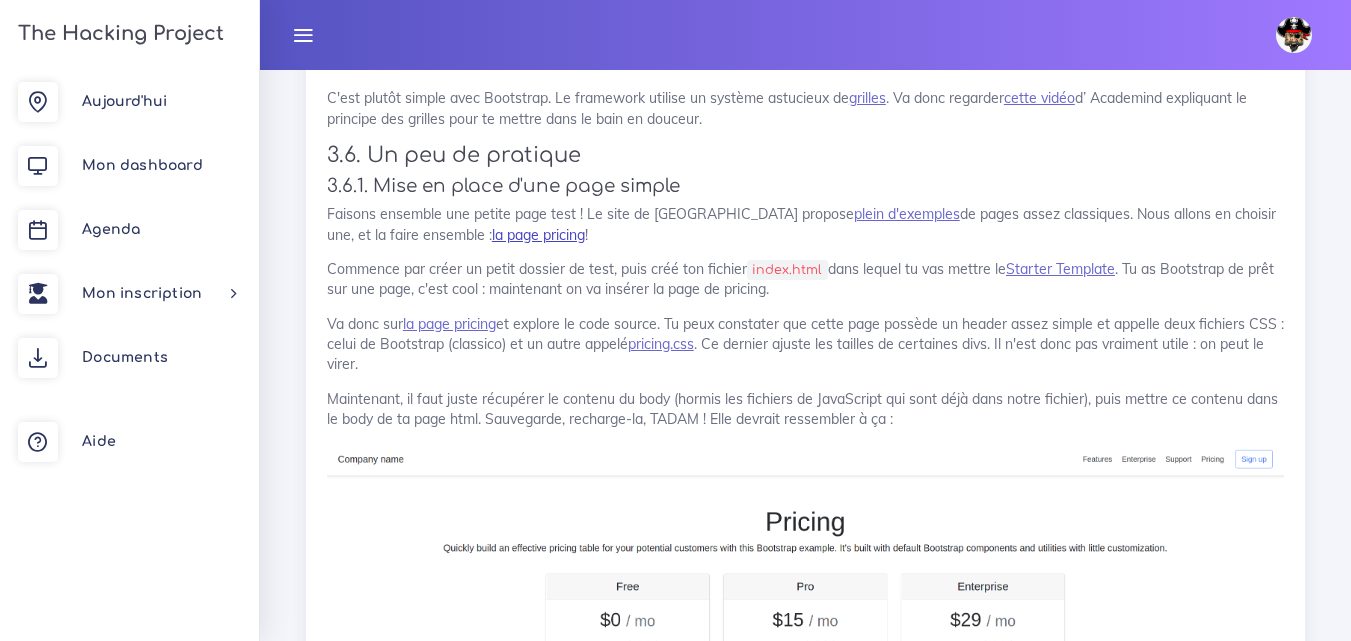 click on "la page pricing" at bounding box center (538, 235) 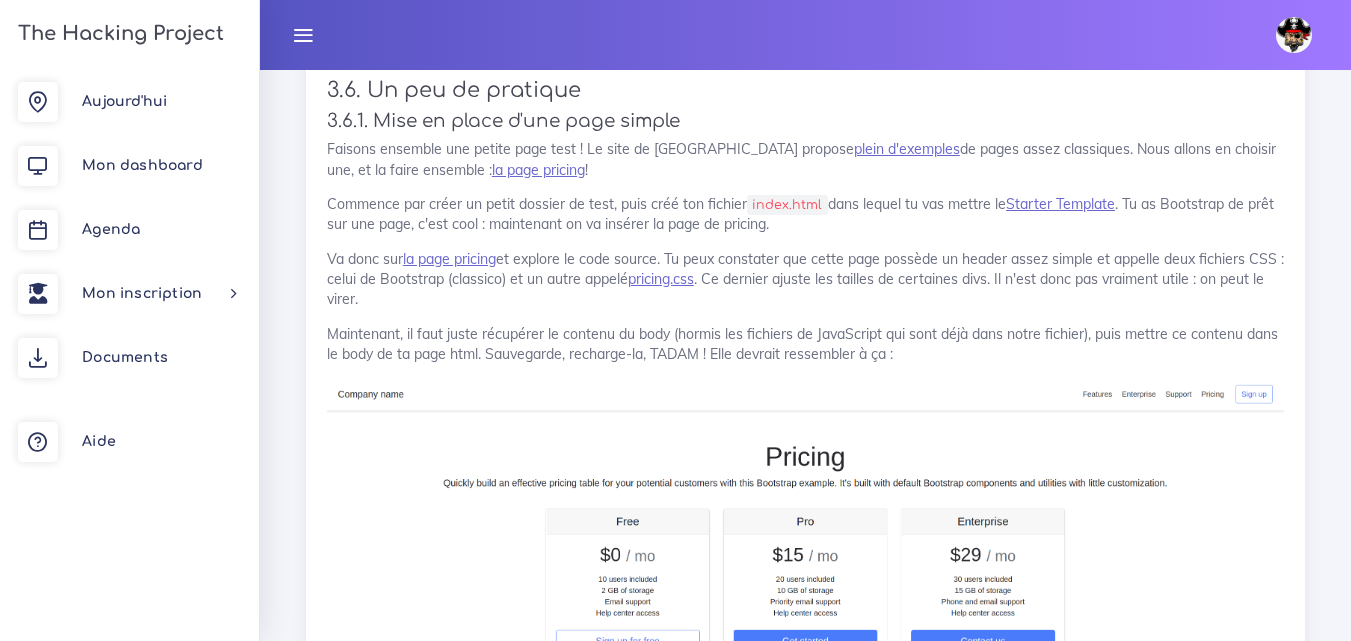scroll, scrollTop: 6600, scrollLeft: 0, axis: vertical 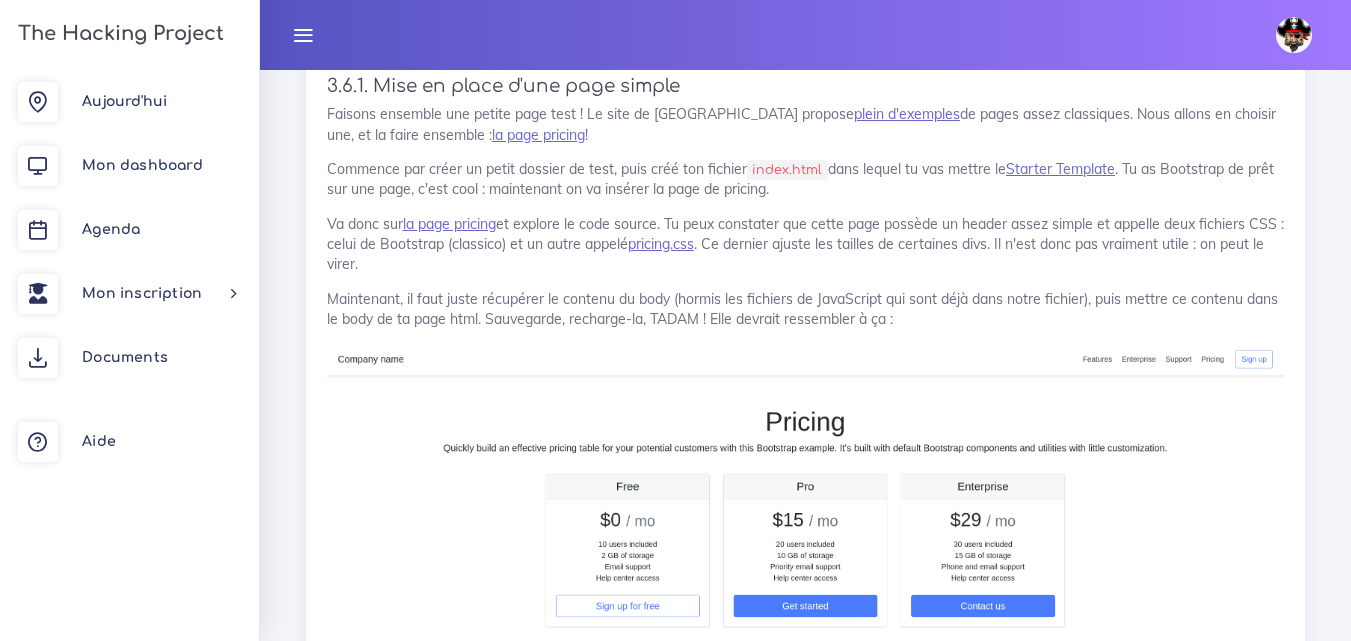 drag, startPoint x: 695, startPoint y: 230, endPoint x: 603, endPoint y: 191, distance: 99.92497 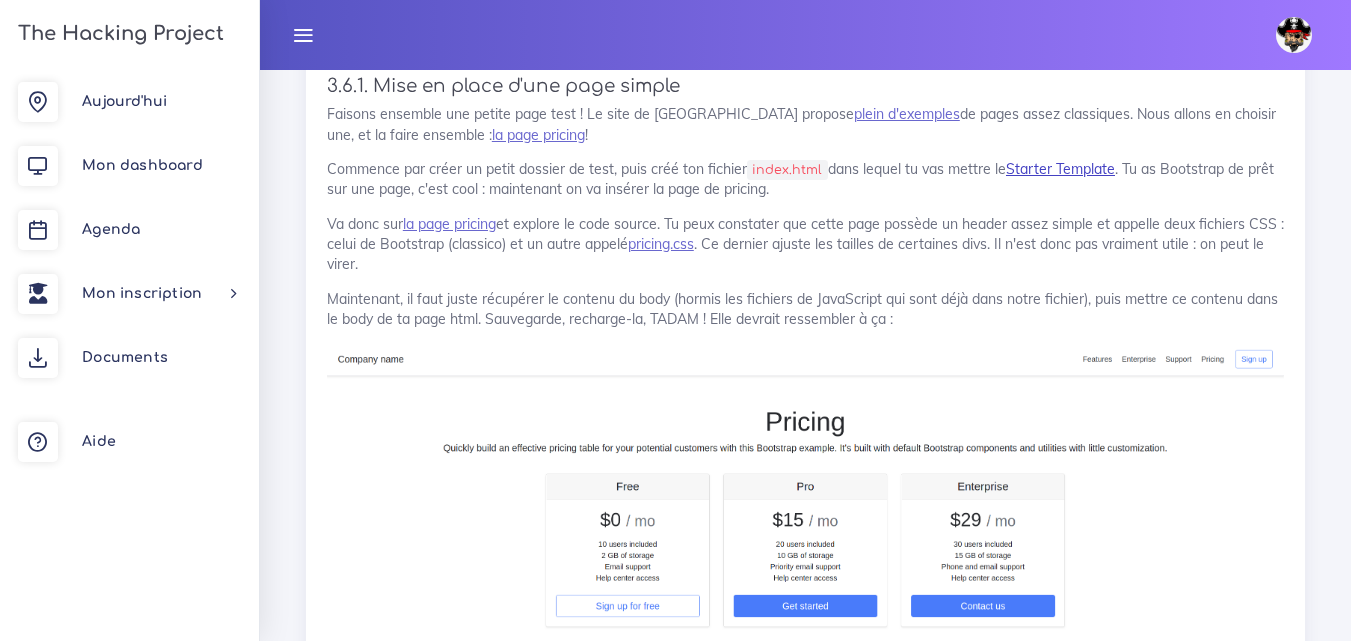 click on "Starter Template" at bounding box center (1060, 169) 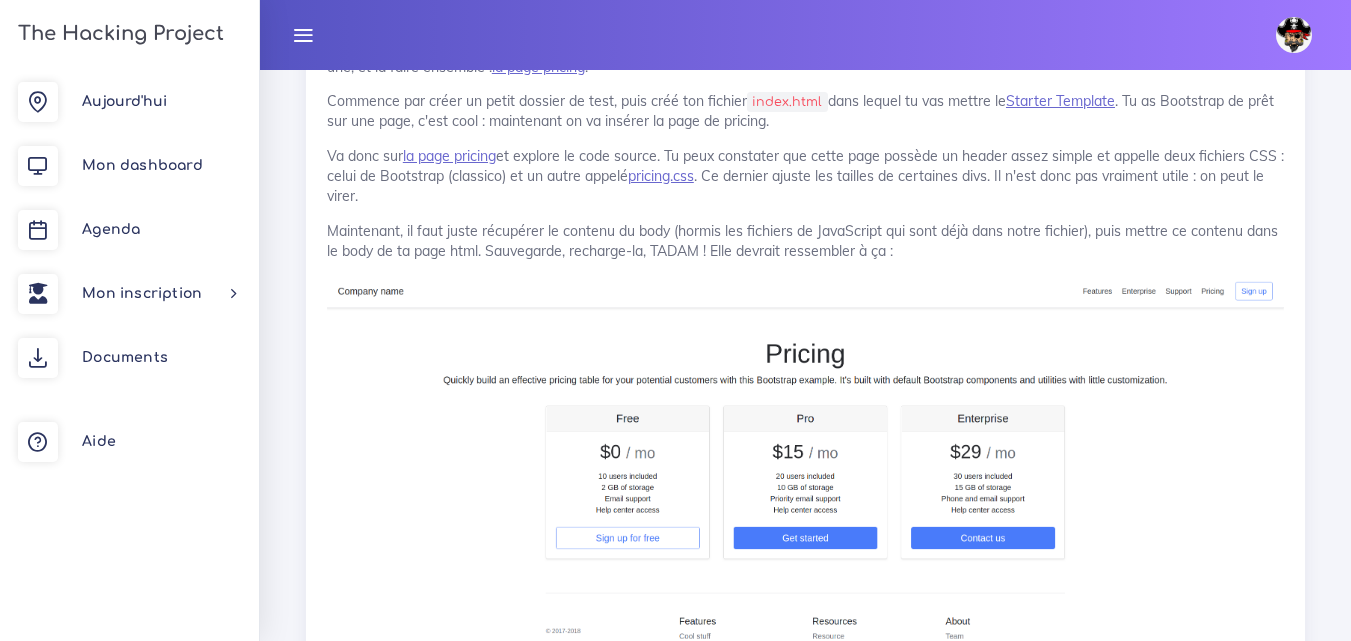 scroll, scrollTop: 6500, scrollLeft: 0, axis: vertical 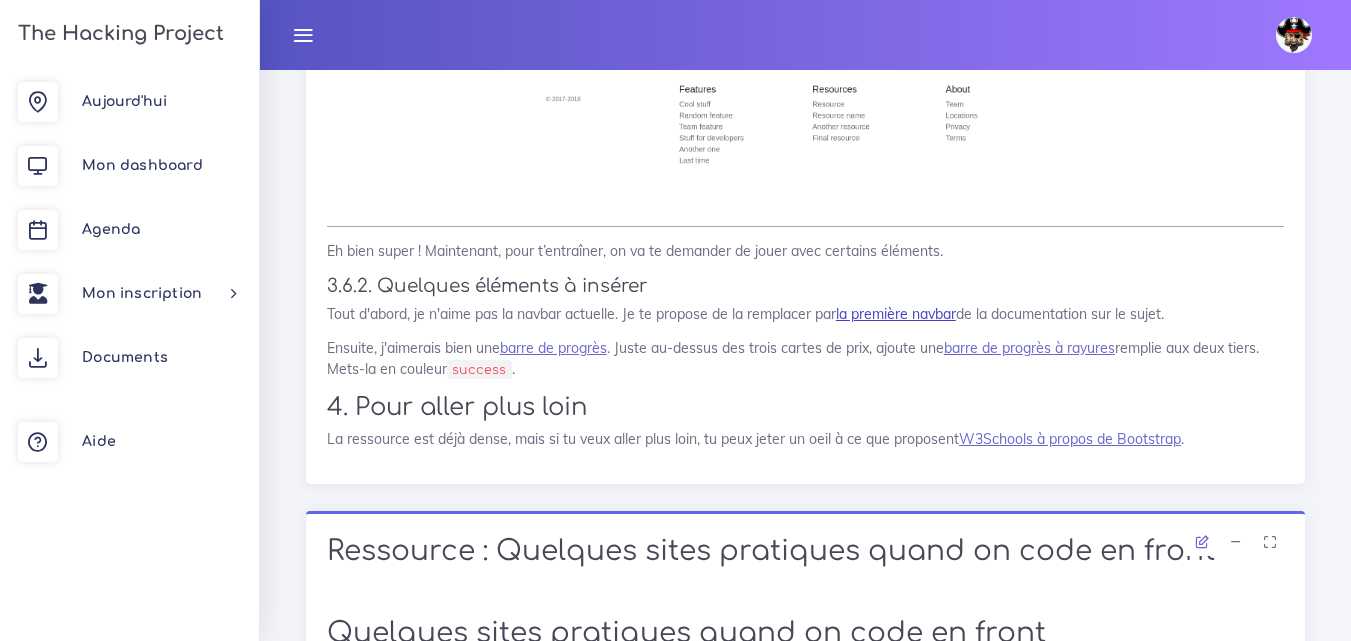 click on "la première navbar" at bounding box center (896, 314) 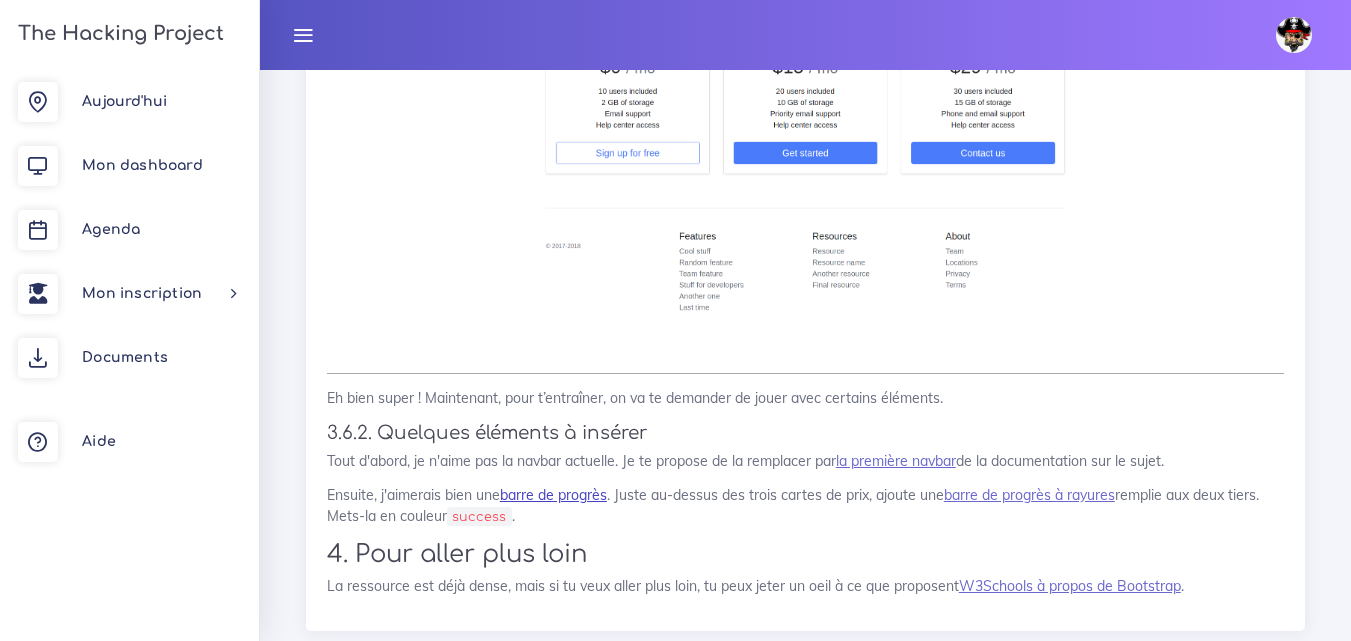 scroll, scrollTop: 7100, scrollLeft: 0, axis: vertical 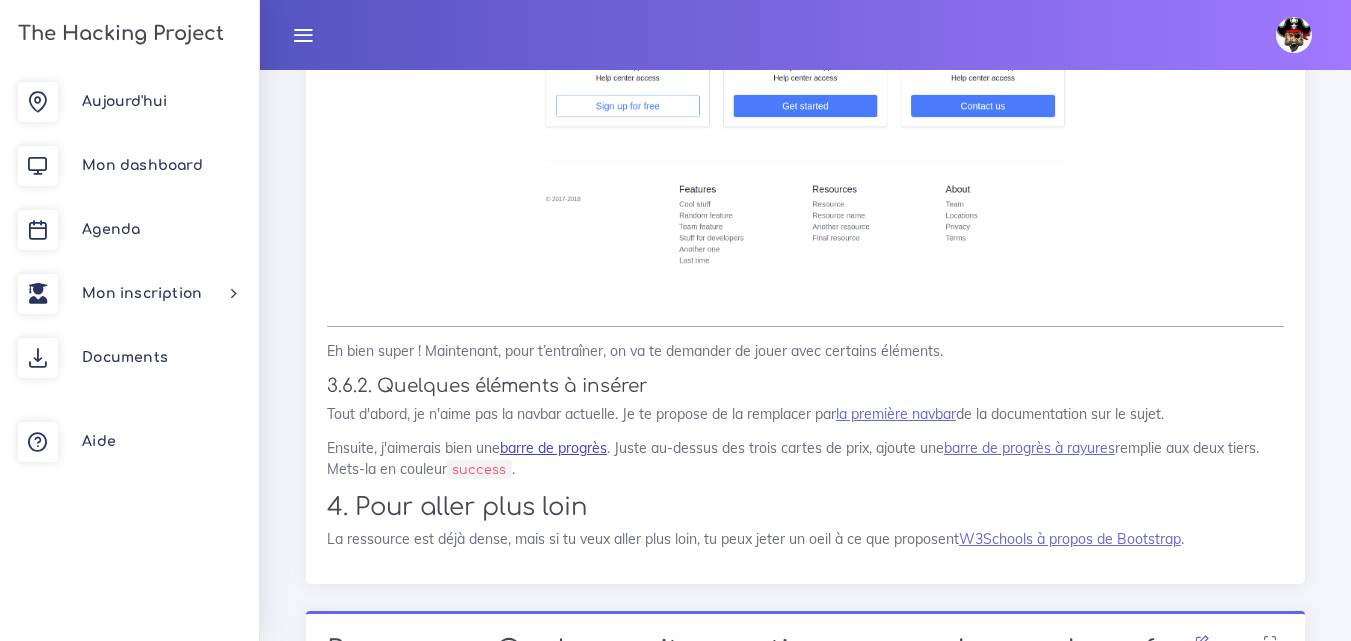 click on "barre de progrès" at bounding box center (553, 448) 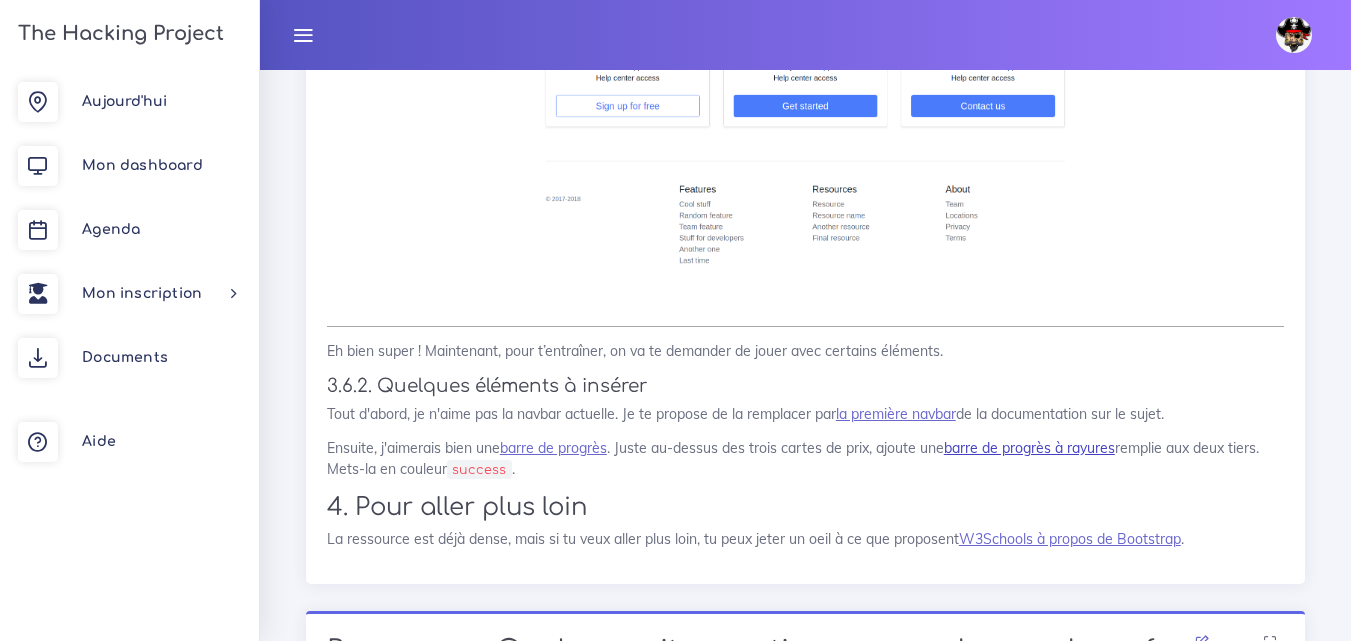 click on "barre de progrès à rayures" at bounding box center [1029, 448] 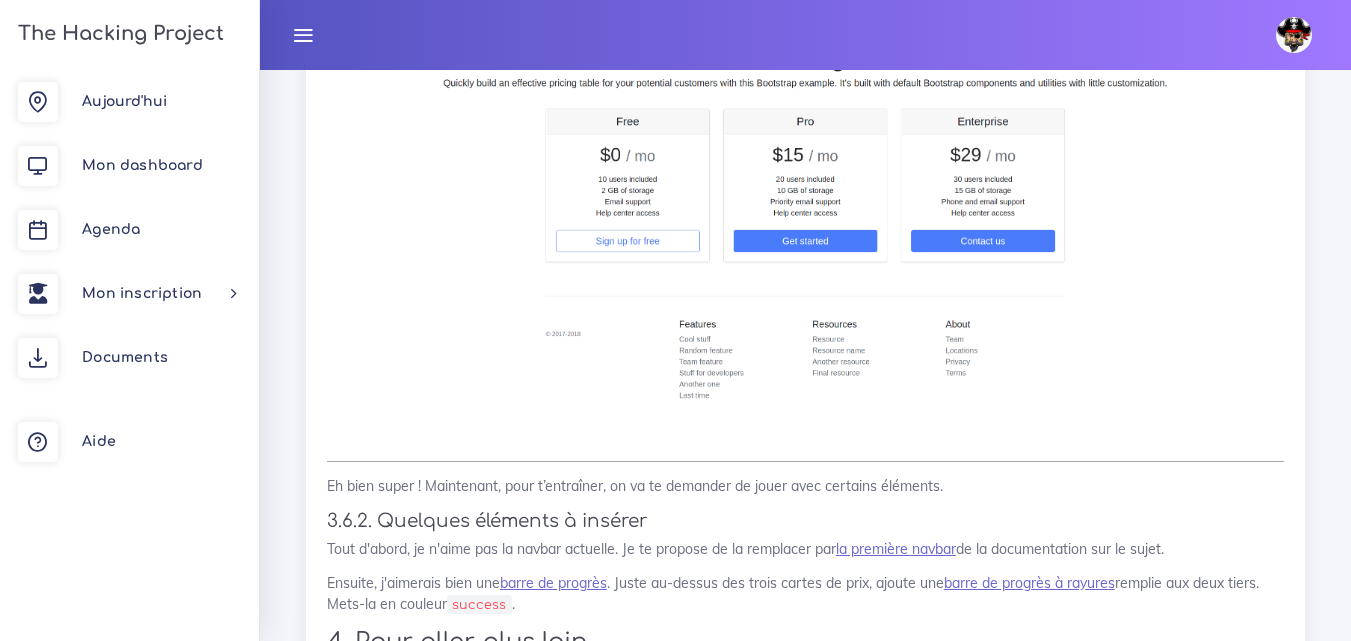 scroll, scrollTop: 7000, scrollLeft: 0, axis: vertical 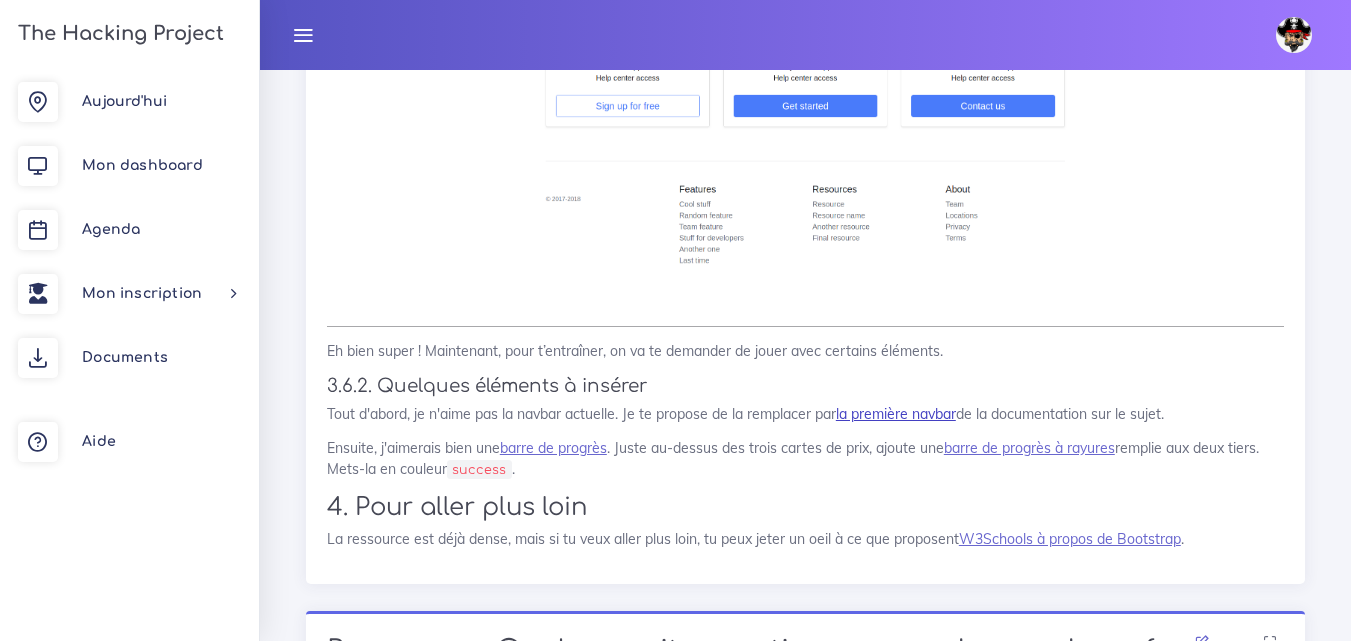 click on "la première navbar" at bounding box center (896, 414) 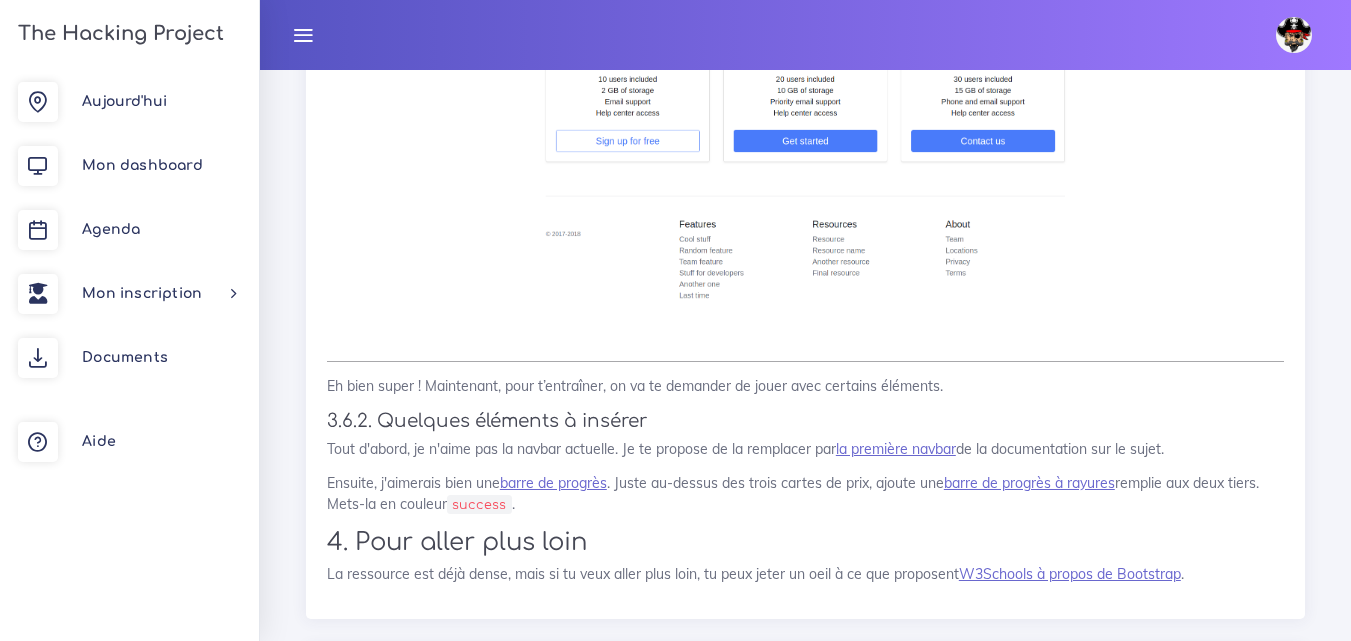 scroll, scrollTop: 7100, scrollLeft: 0, axis: vertical 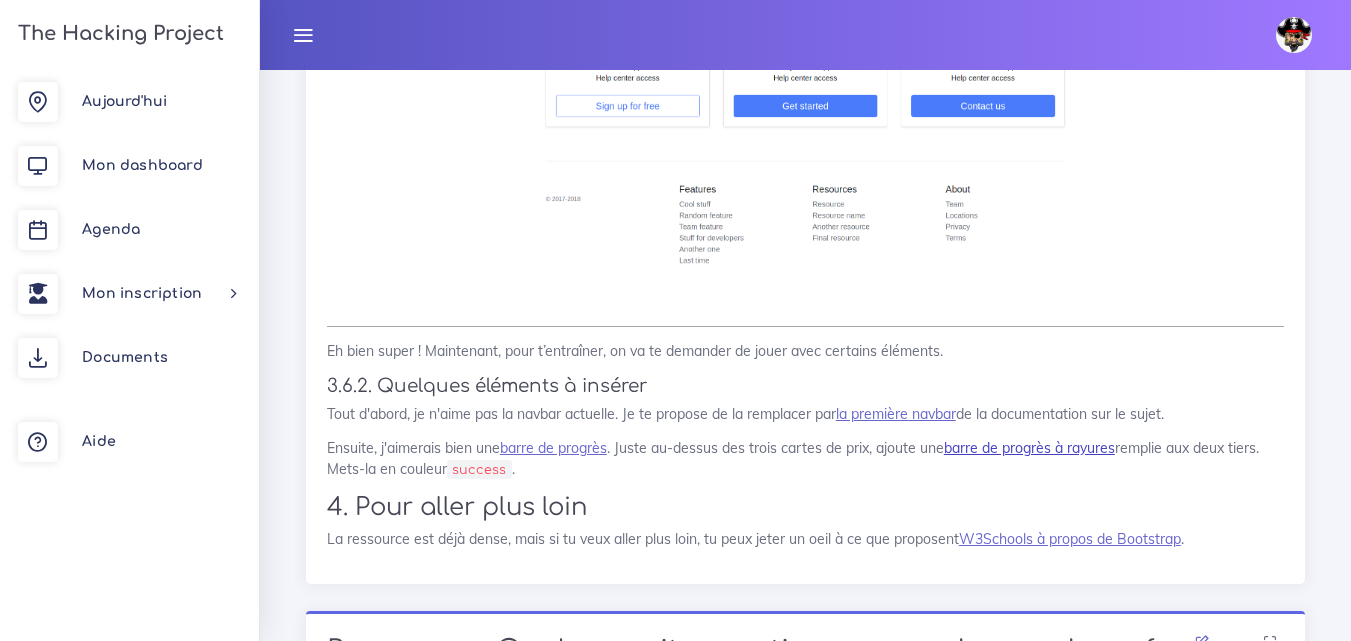 click on "barre de progrès à rayures" at bounding box center [1029, 448] 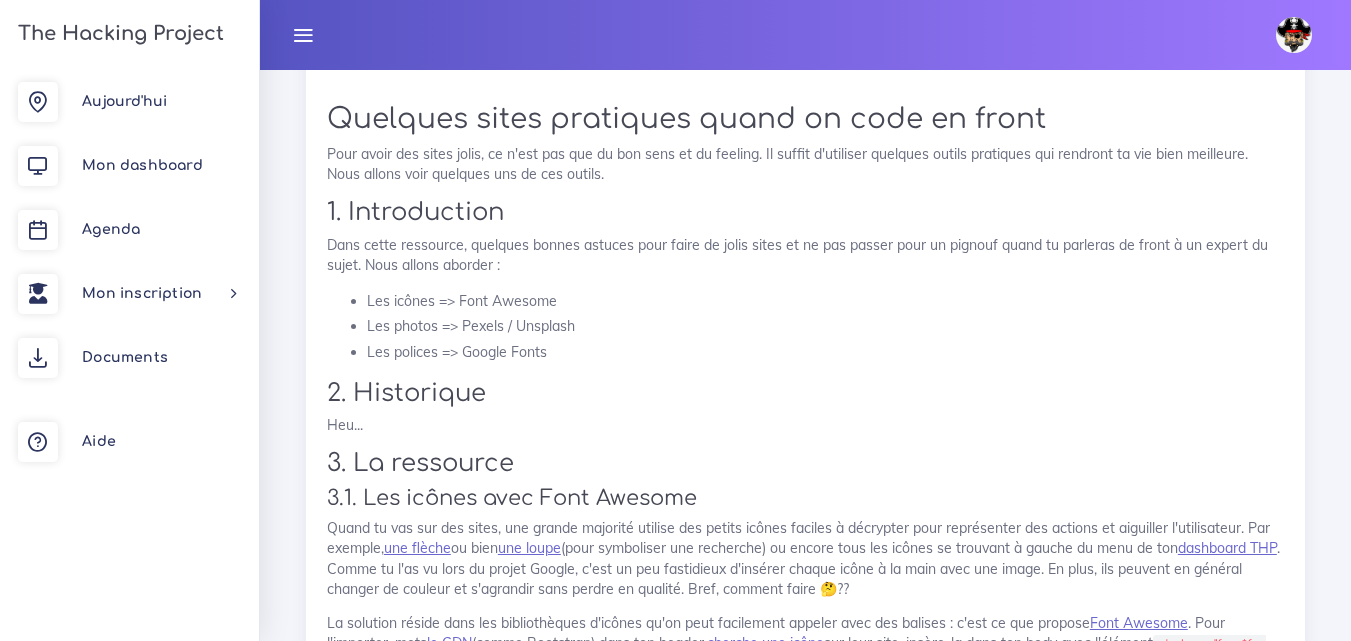 scroll, scrollTop: 7700, scrollLeft: 0, axis: vertical 